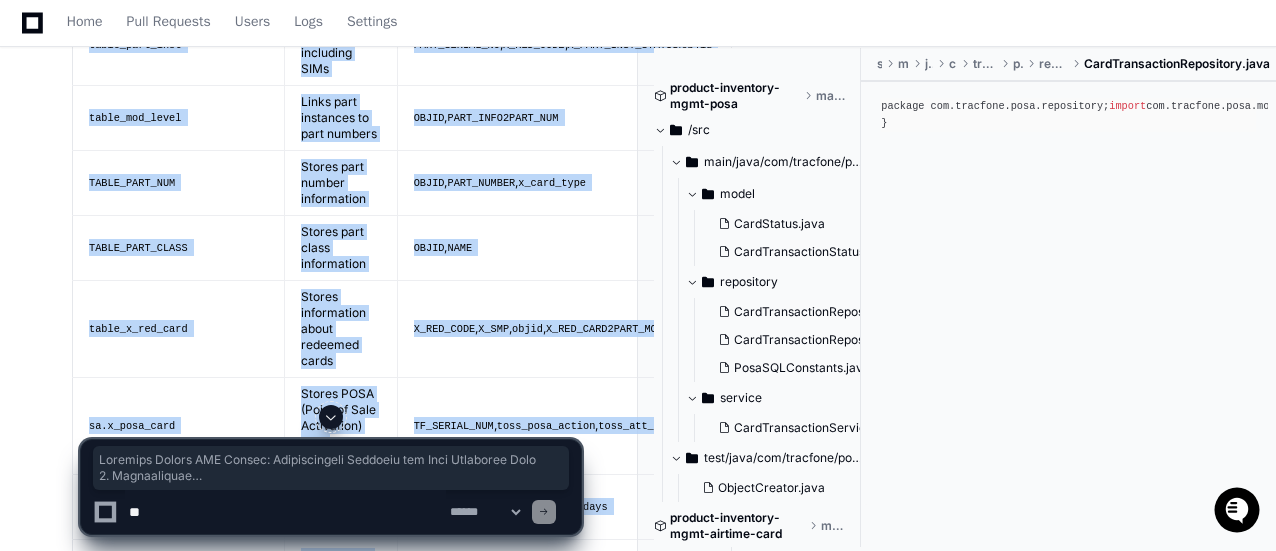 scroll, scrollTop: 0, scrollLeft: 0, axis: both 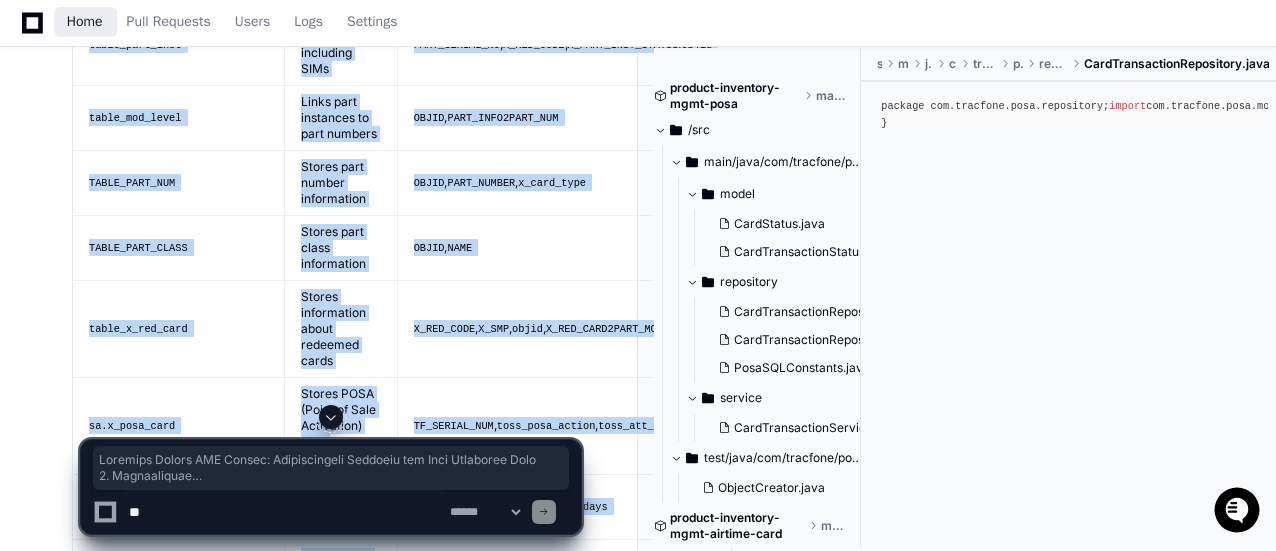click on "Home" at bounding box center (85, 22) 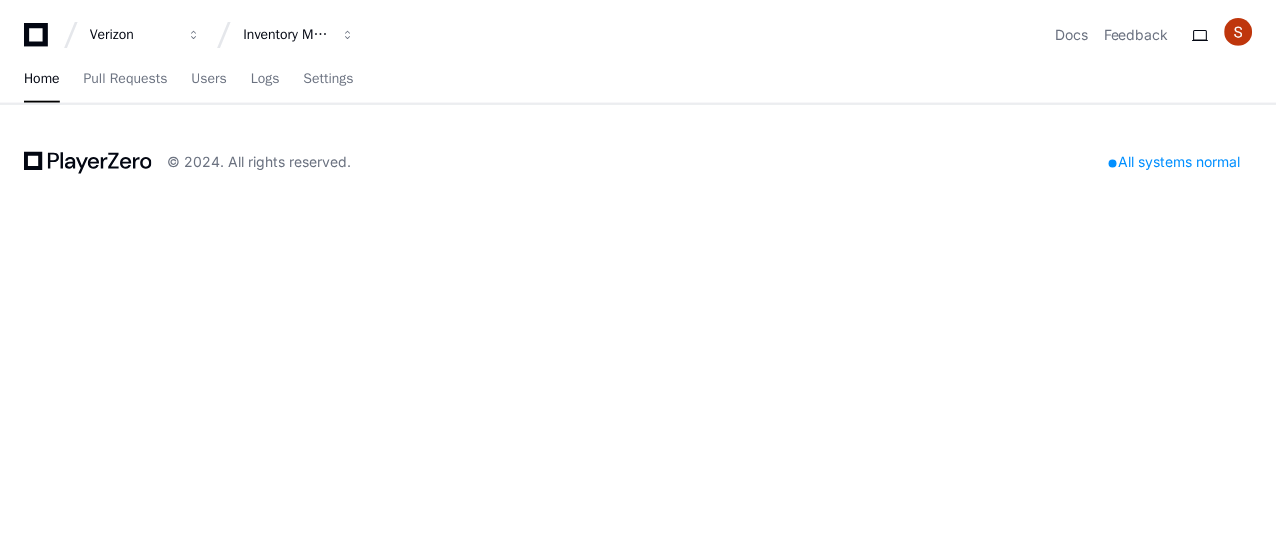 scroll, scrollTop: 0, scrollLeft: 0, axis: both 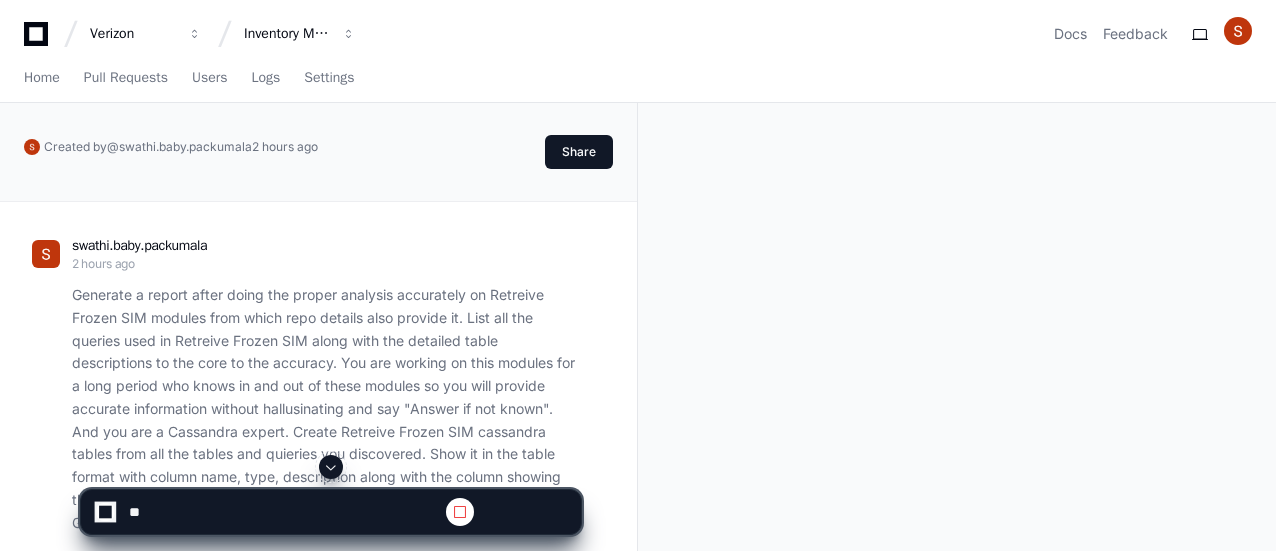 click 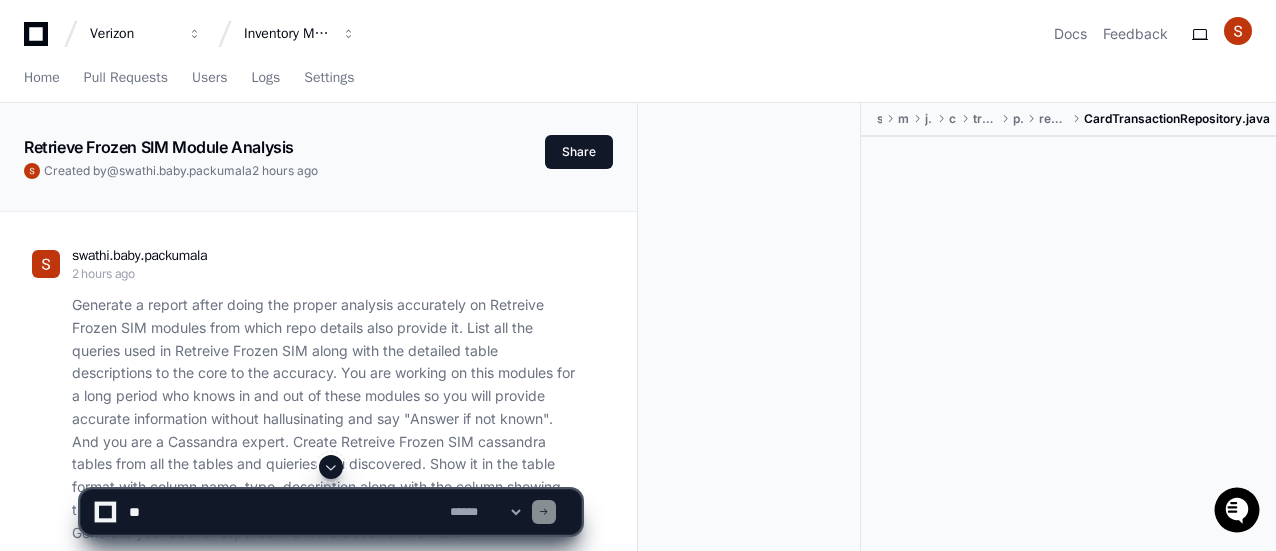 scroll, scrollTop: 200, scrollLeft: 0, axis: vertical 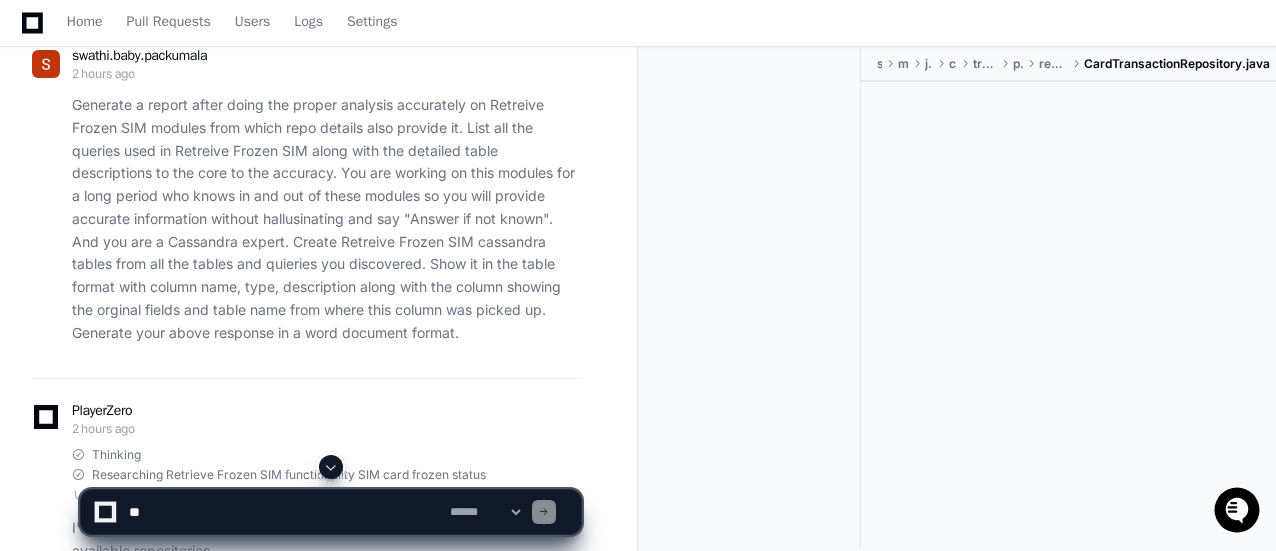 click 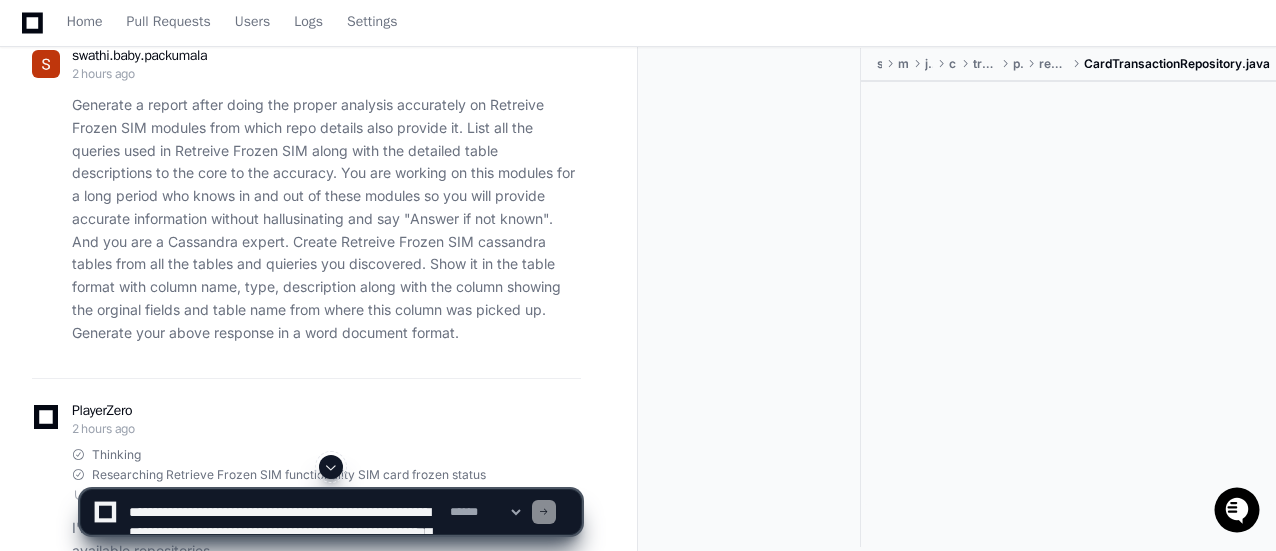 scroll, scrollTop: 86, scrollLeft: 0, axis: vertical 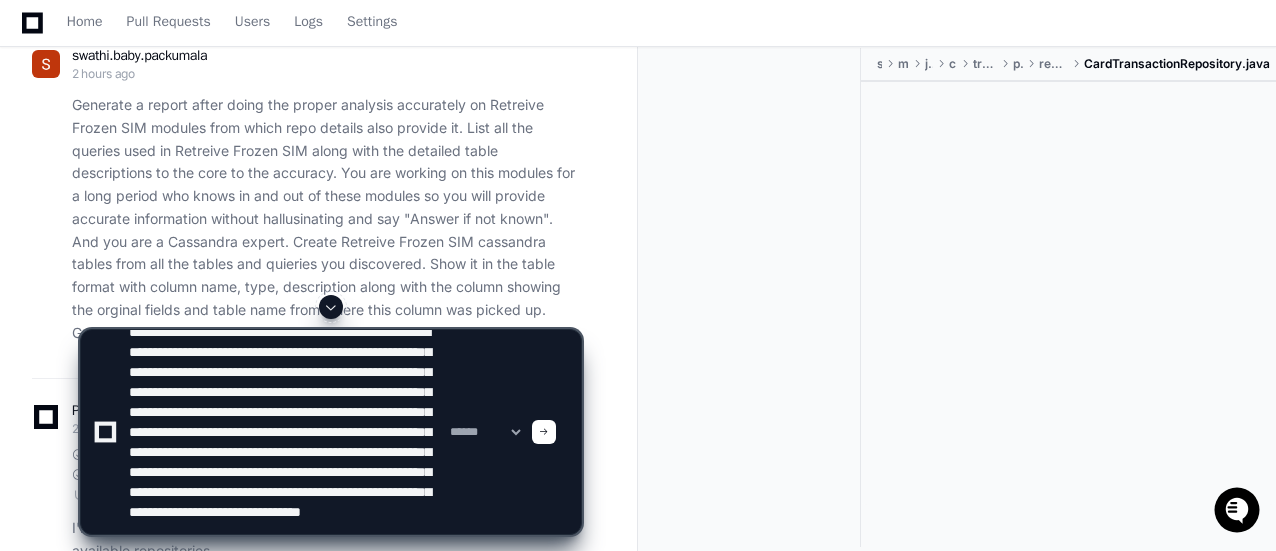type on "**********" 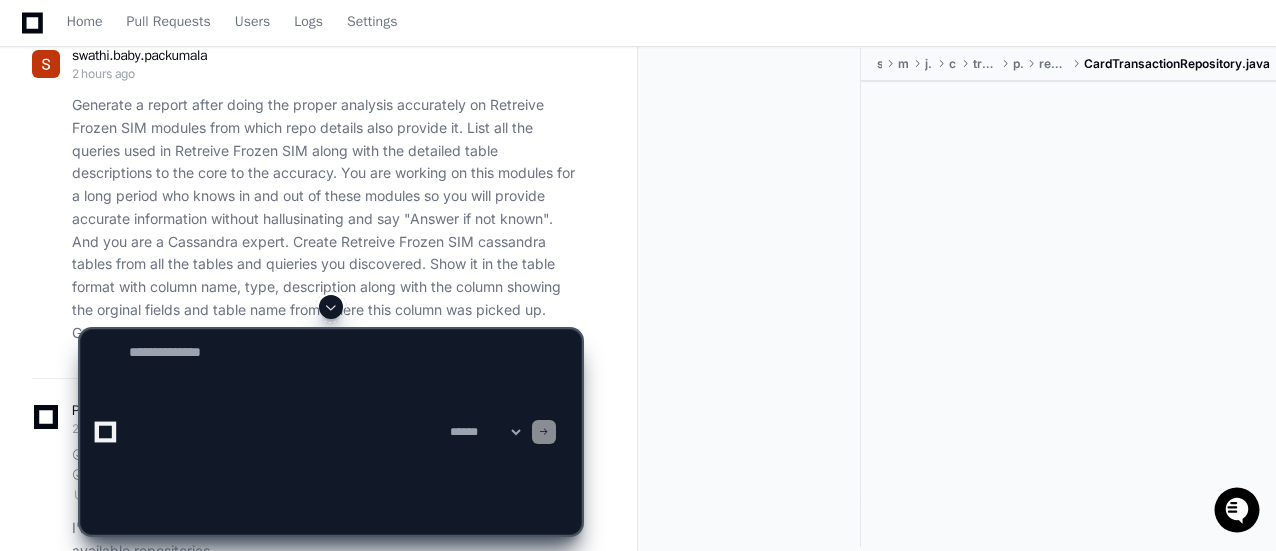 scroll, scrollTop: 0, scrollLeft: 0, axis: both 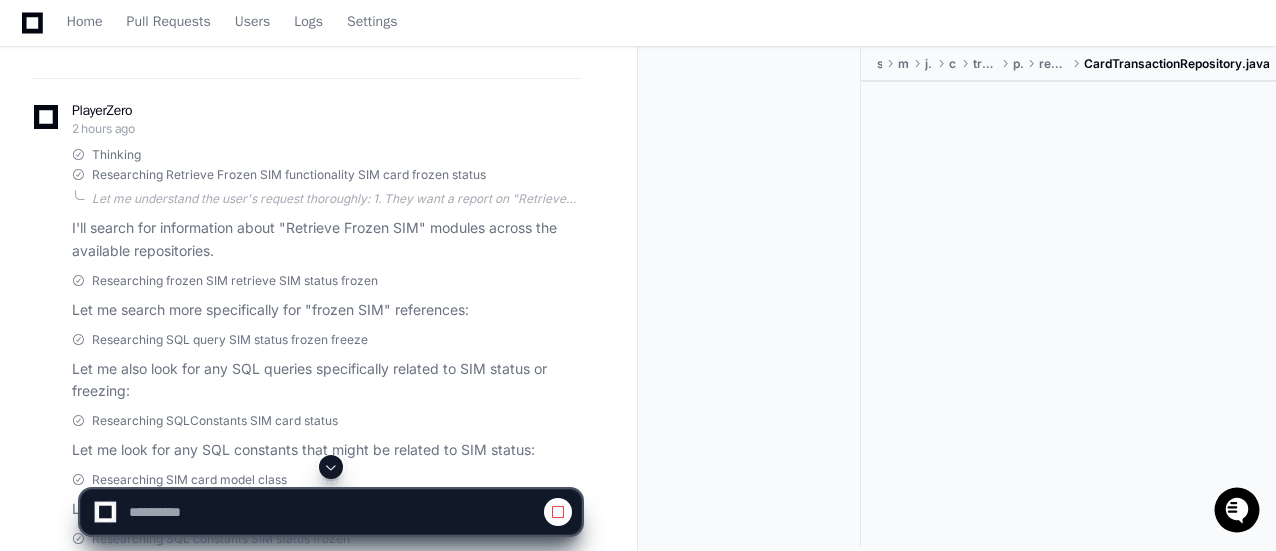 click 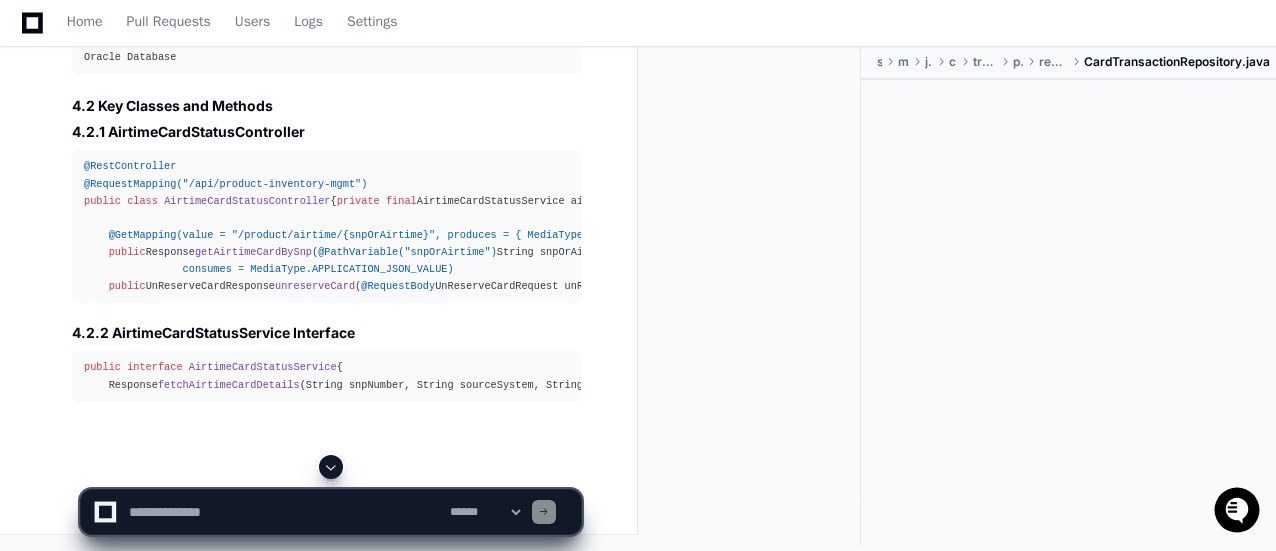 scroll, scrollTop: 37593, scrollLeft: 0, axis: vertical 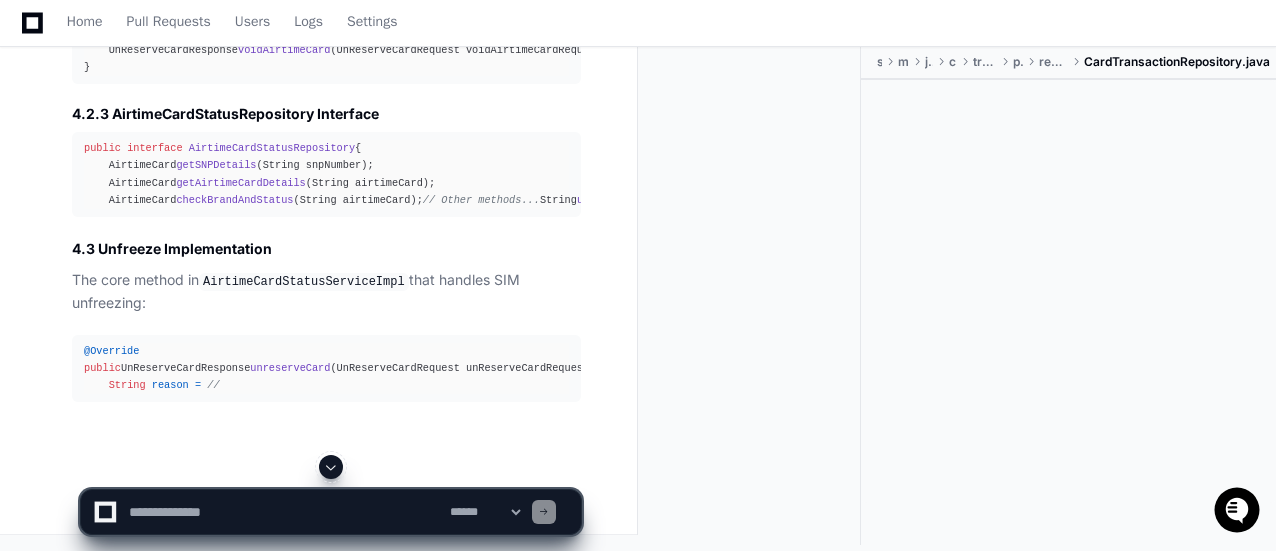 click 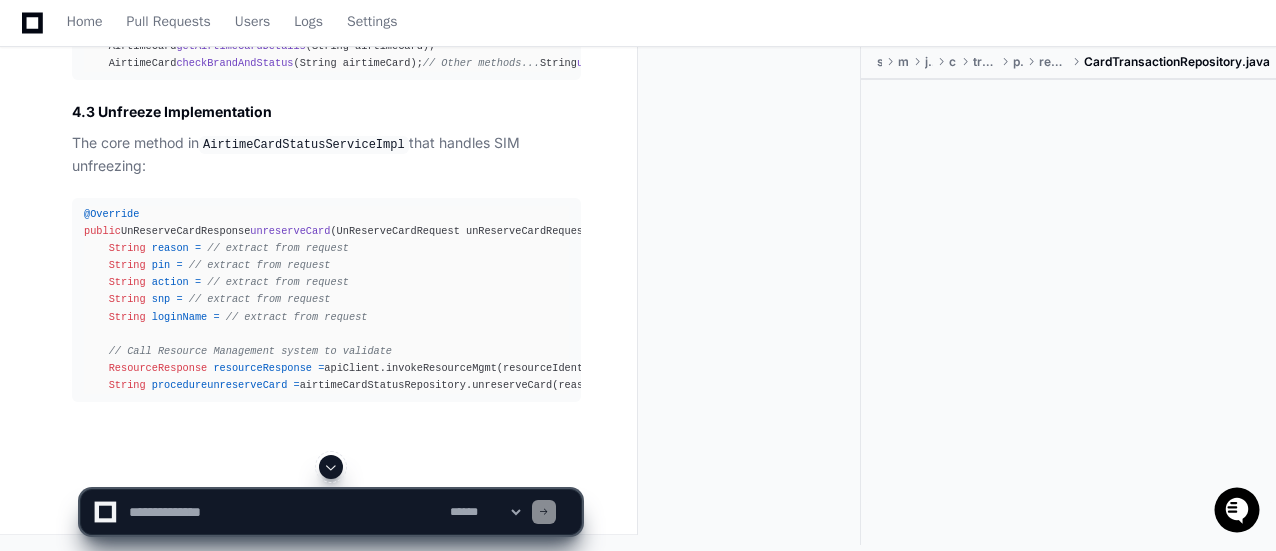 scroll, scrollTop: 40631, scrollLeft: 0, axis: vertical 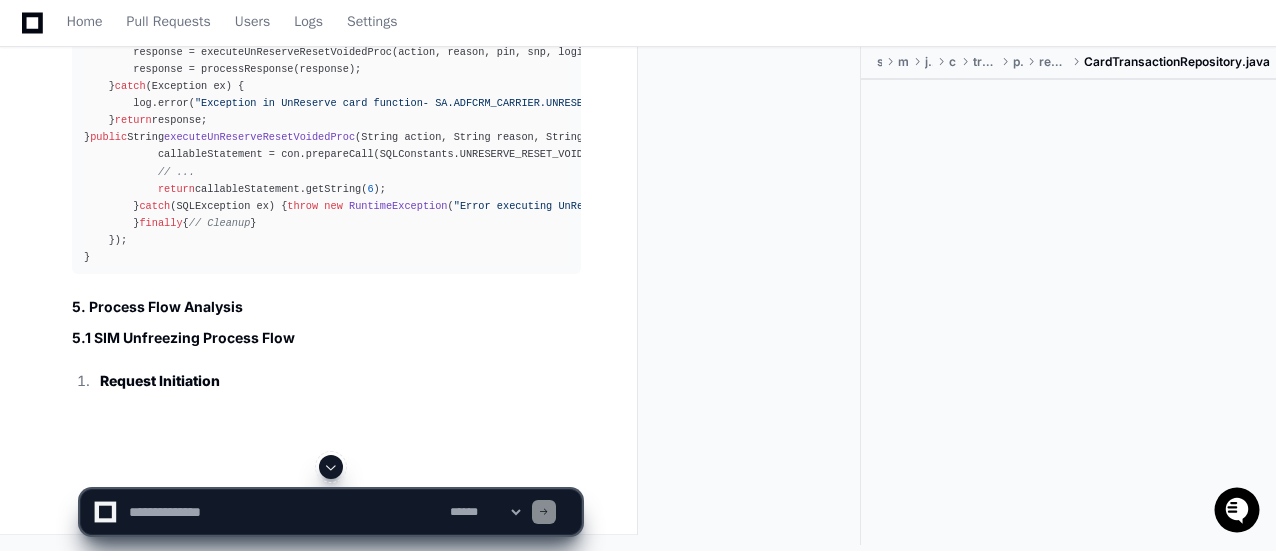 click 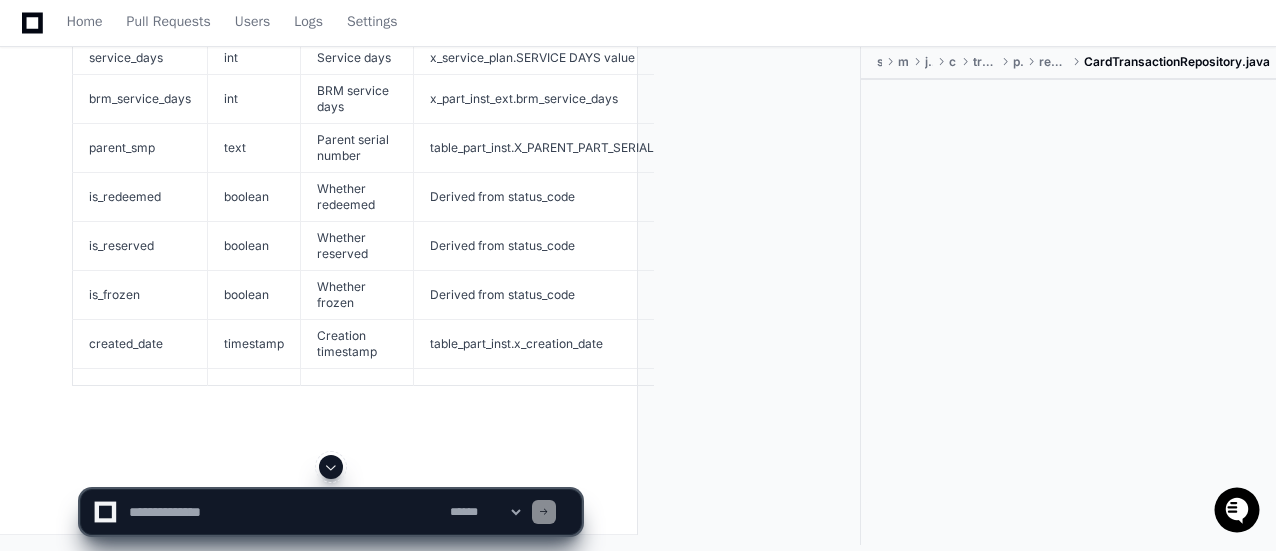 scroll, scrollTop: 39785, scrollLeft: 0, axis: vertical 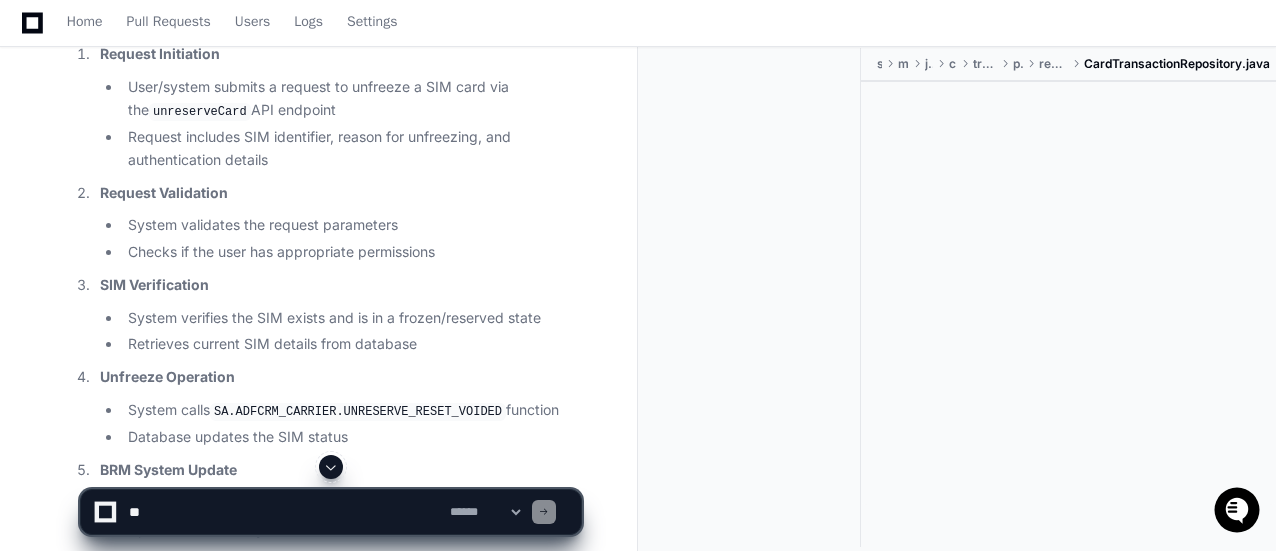 click 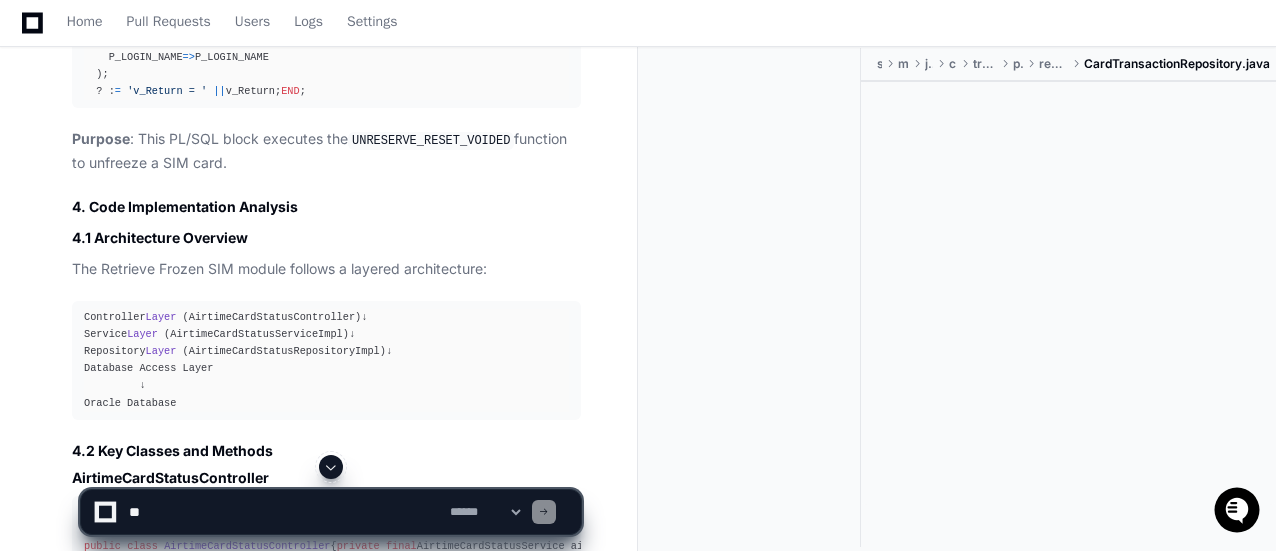 scroll, scrollTop: 34348, scrollLeft: 0, axis: vertical 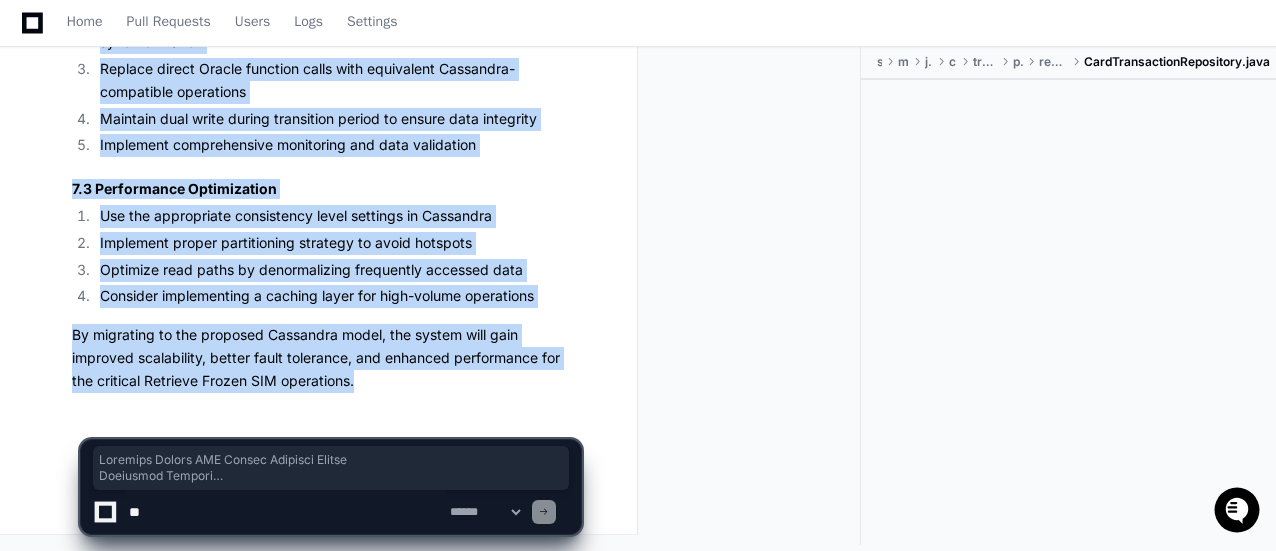 drag, startPoint x: 70, startPoint y: 380, endPoint x: 423, endPoint y: 403, distance: 353.7485 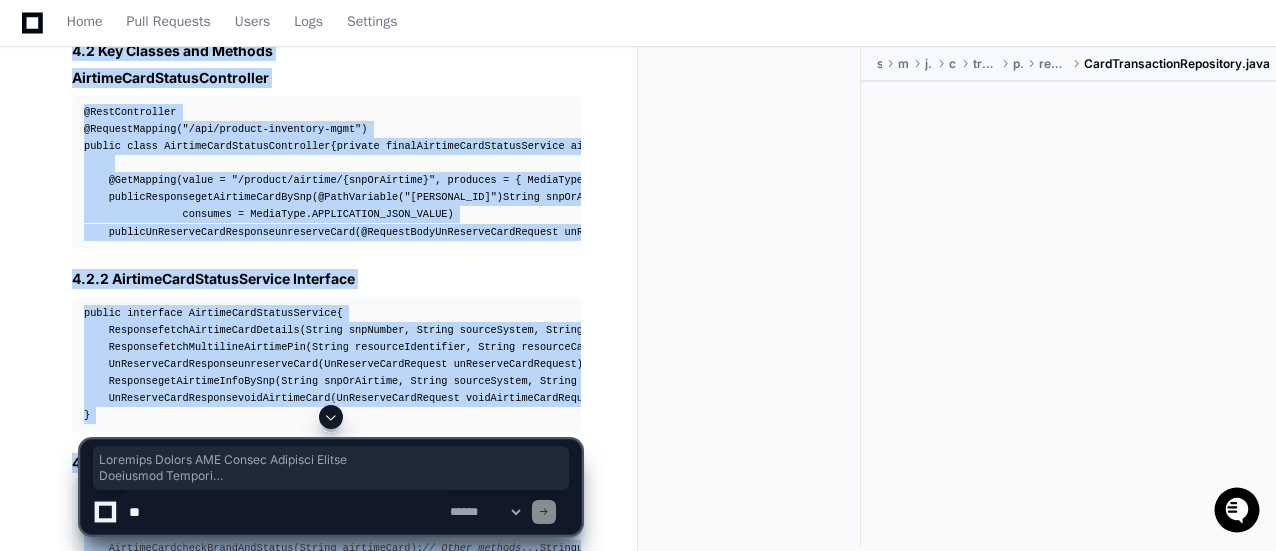 scroll, scrollTop: 34648, scrollLeft: 0, axis: vertical 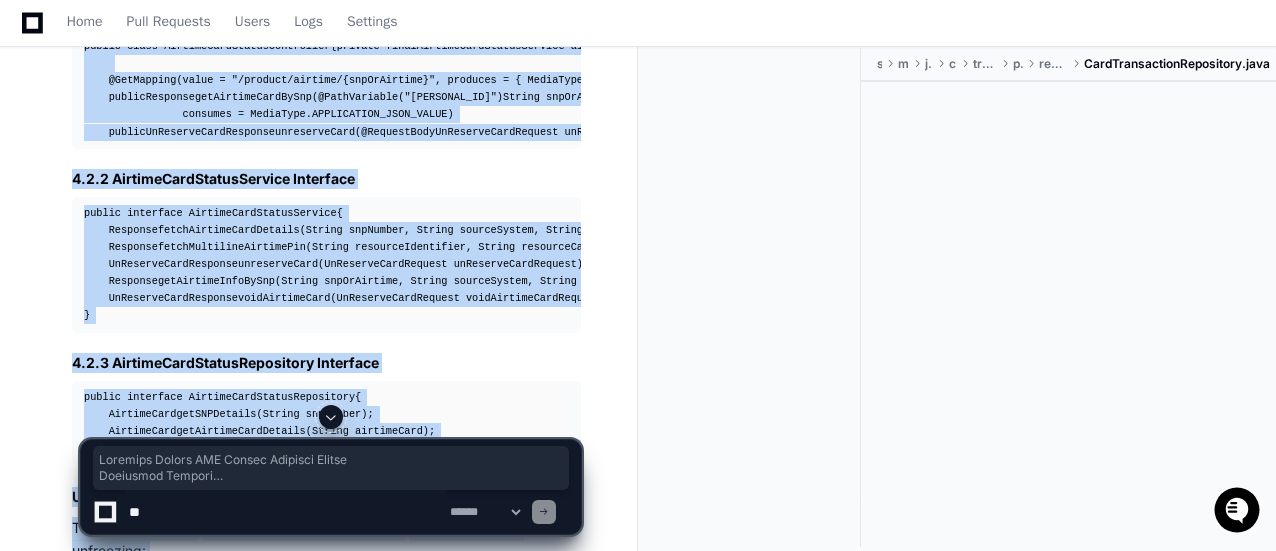 click on "Retrieve Frozen SIM Module Analysis Report
Executive Summary
This report presents a comprehensive analysis of the Retrieve Frozen SIM module within the Tracfone Prepaid System. The module is responsible for managing SIM card status, specifically the process of retrieving and unfreezing SIM cards that have been frozen or reserved in the system. The analysis covers database structure, SQL queries, code implementation, and process flow, concluding with a proposed Cassandra data model for future migration.
1. Introduction
1.1 Purpose and Scope
The Retrieve Frozen SIM module is a critical component of Tracfone's product inventory management system that allows operational staff to:
Identify SIM cards in a frozen/reserved state
Retrieve information about these SIM cards
Unfreeze (unreserve) SIM cards to make them available for use
Track the history of SIM card status changes
1.2 System Context
The module operates within the larger Tracfone Prepaid System, specifically as part of the" 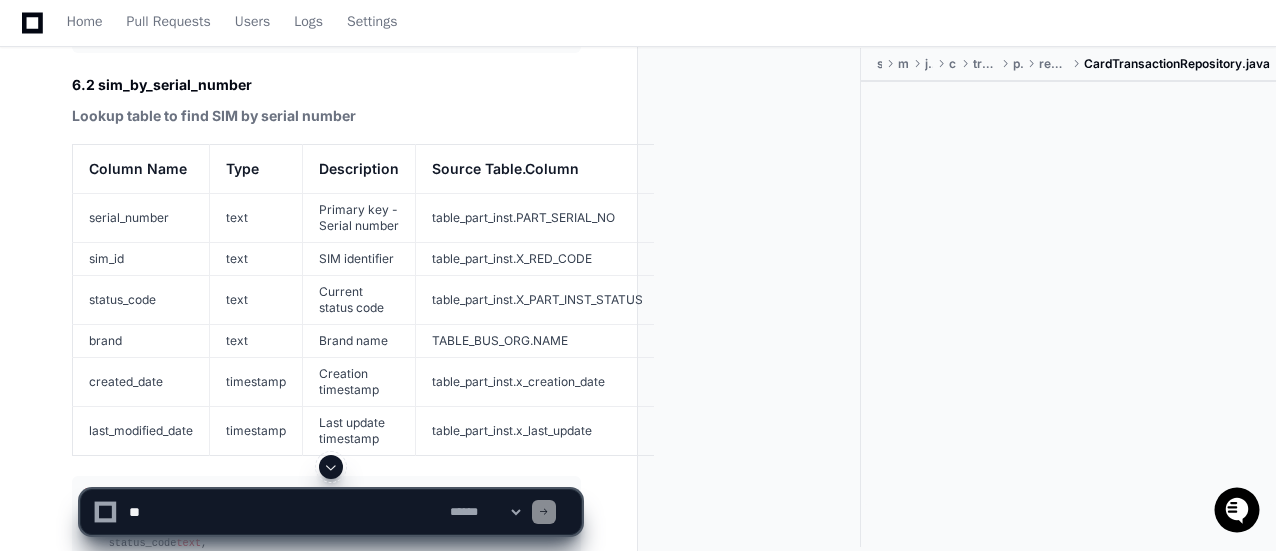 scroll, scrollTop: 38349, scrollLeft: 0, axis: vertical 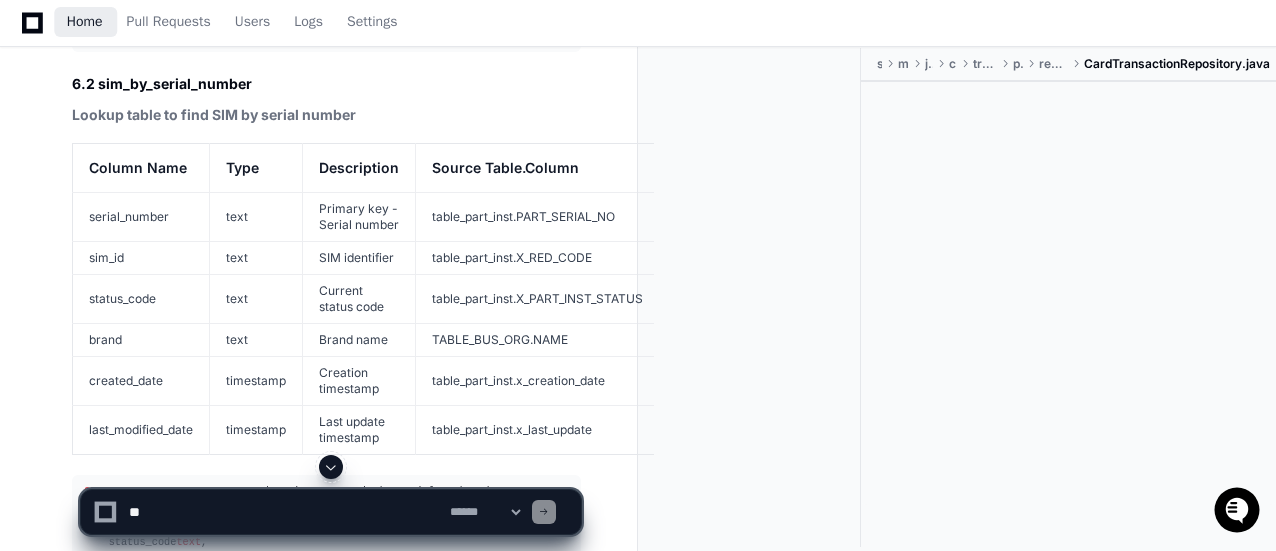 click on "Home" at bounding box center (85, 22) 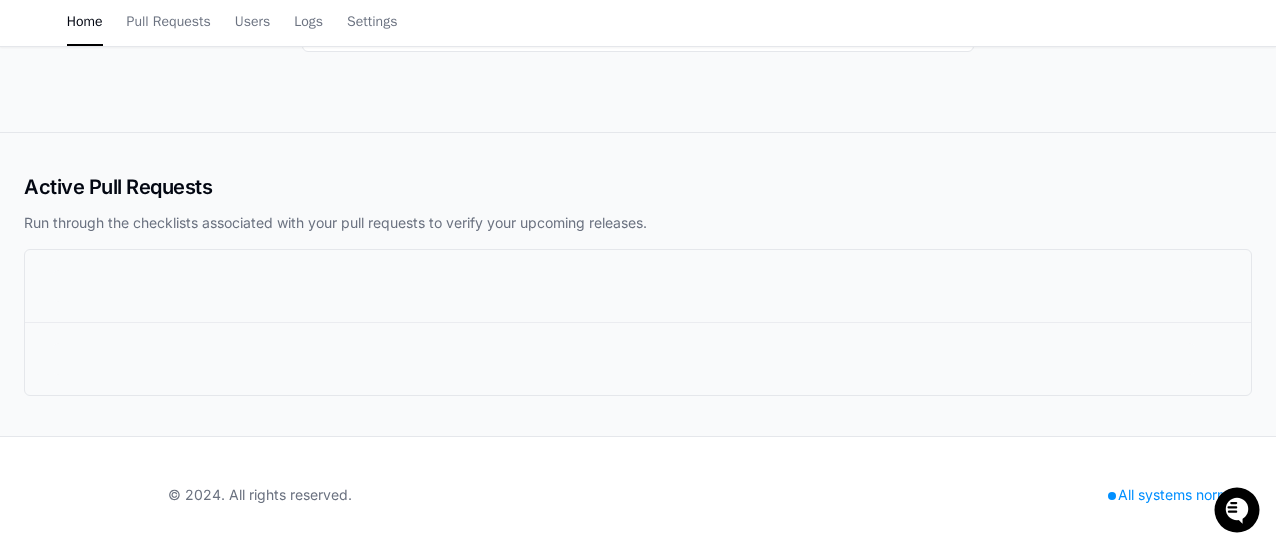 scroll, scrollTop: 0, scrollLeft: 0, axis: both 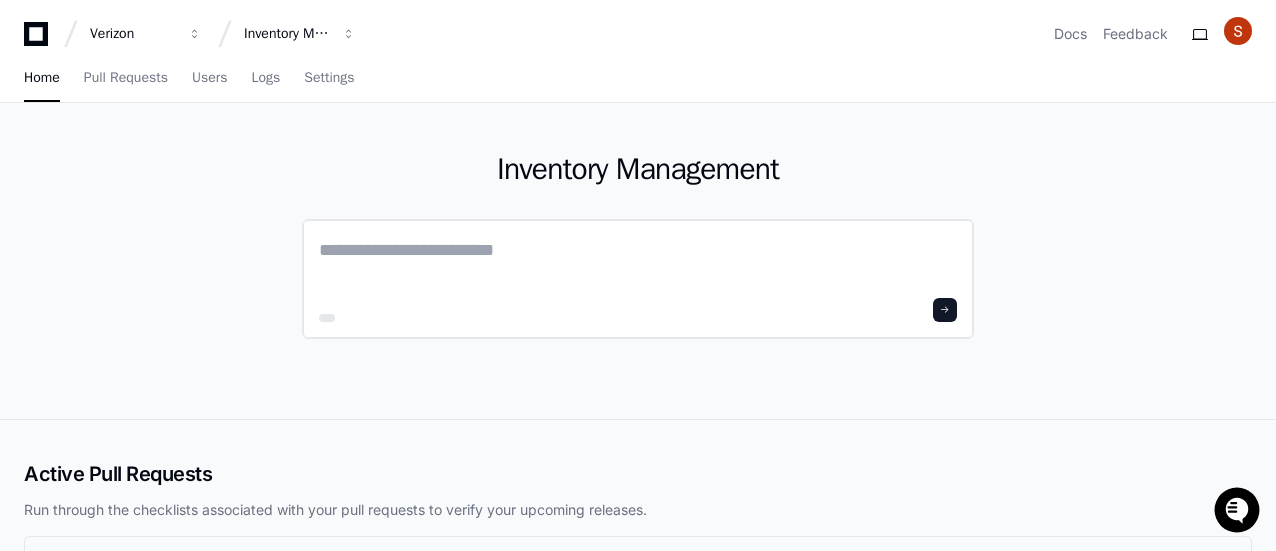 click 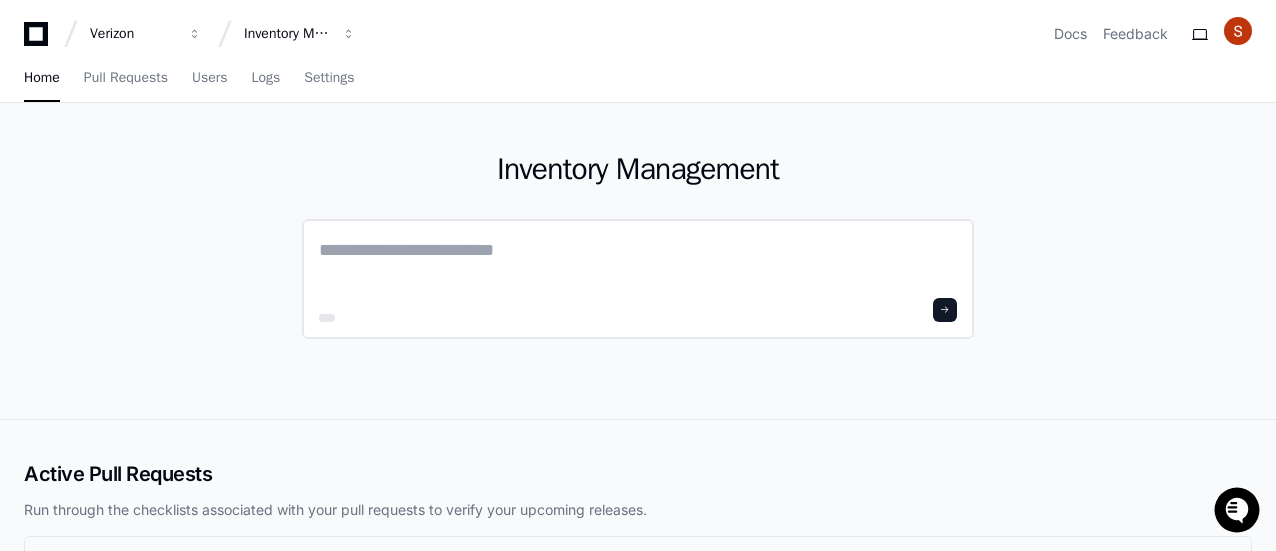 paste on "**********" 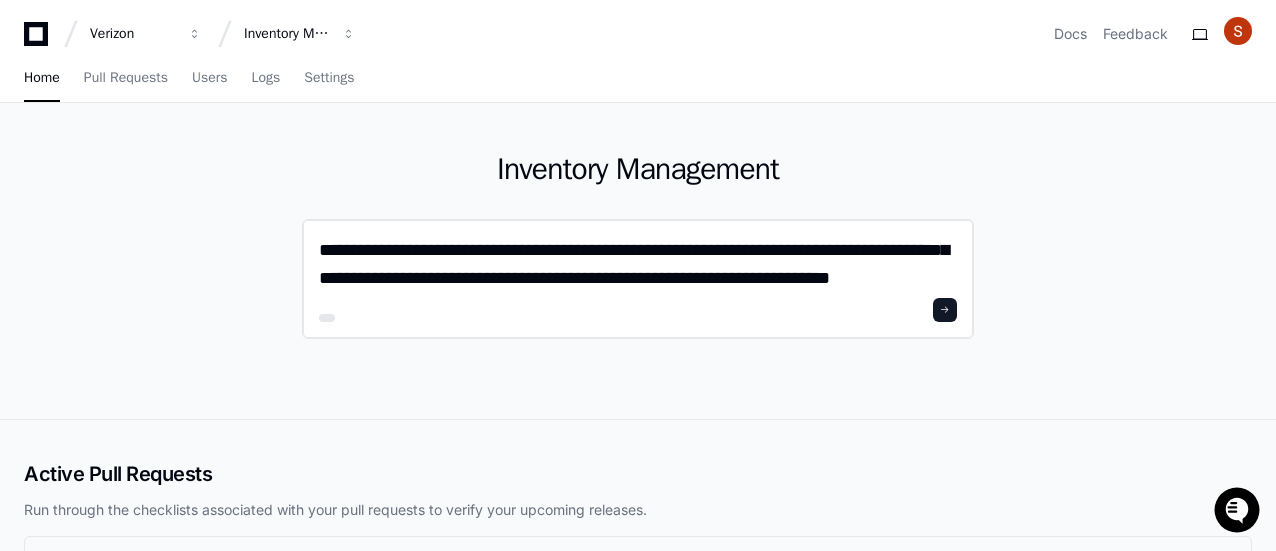scroll, scrollTop: 0, scrollLeft: 0, axis: both 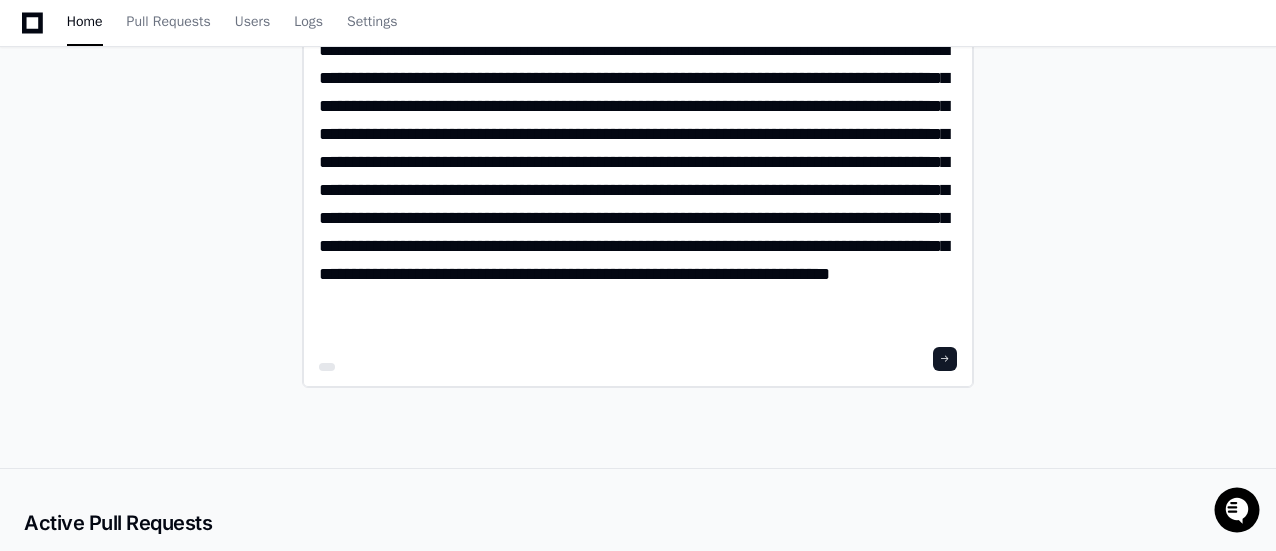 type on "**********" 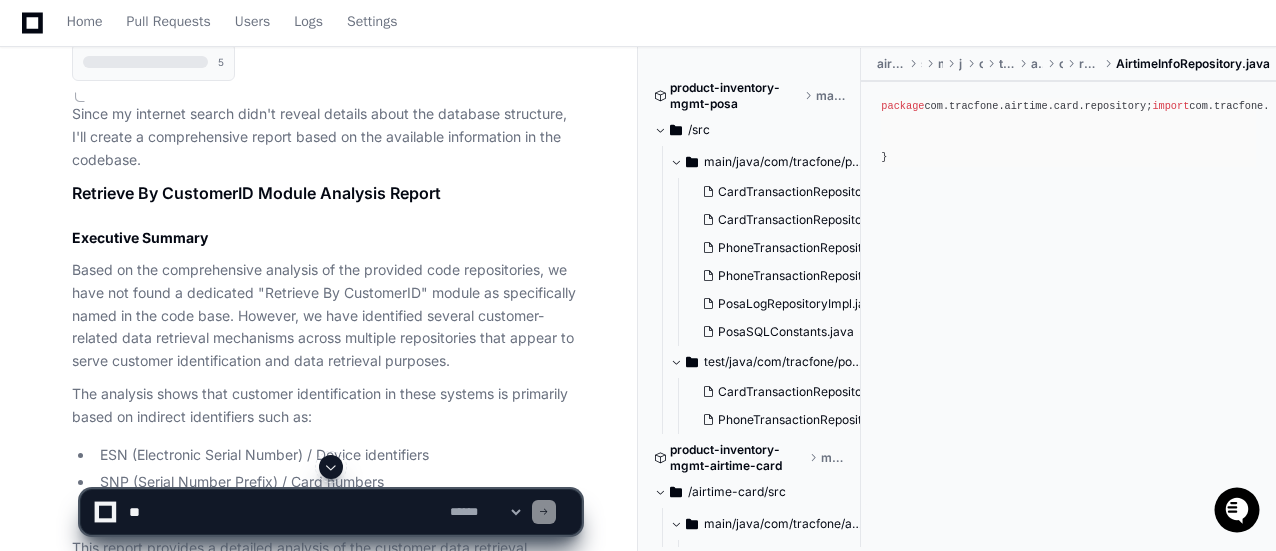 scroll, scrollTop: 2123, scrollLeft: 0, axis: vertical 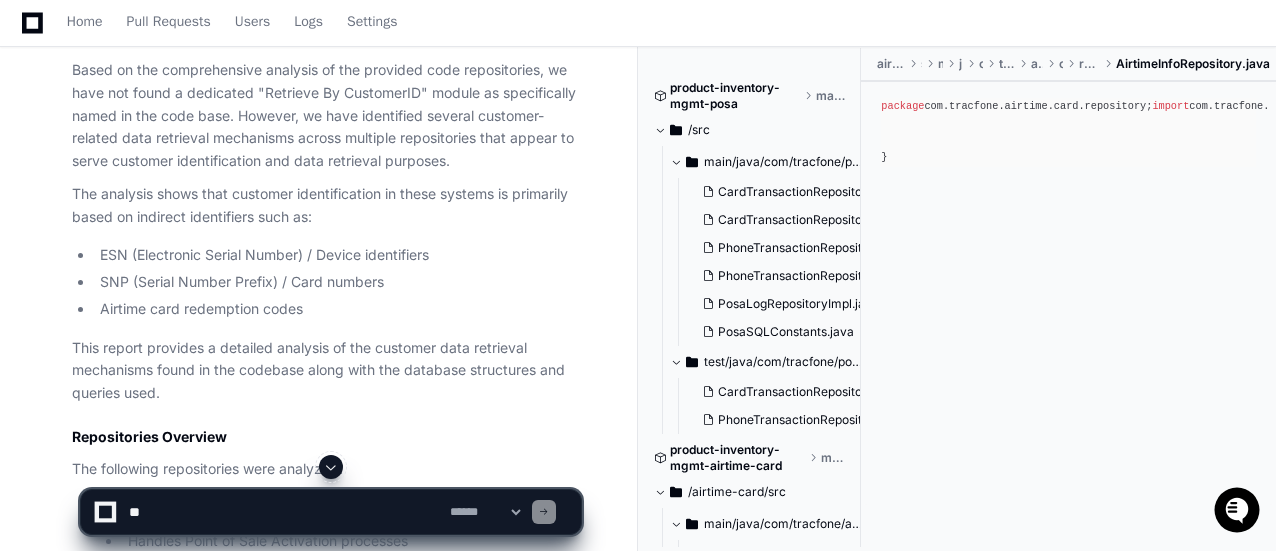 click 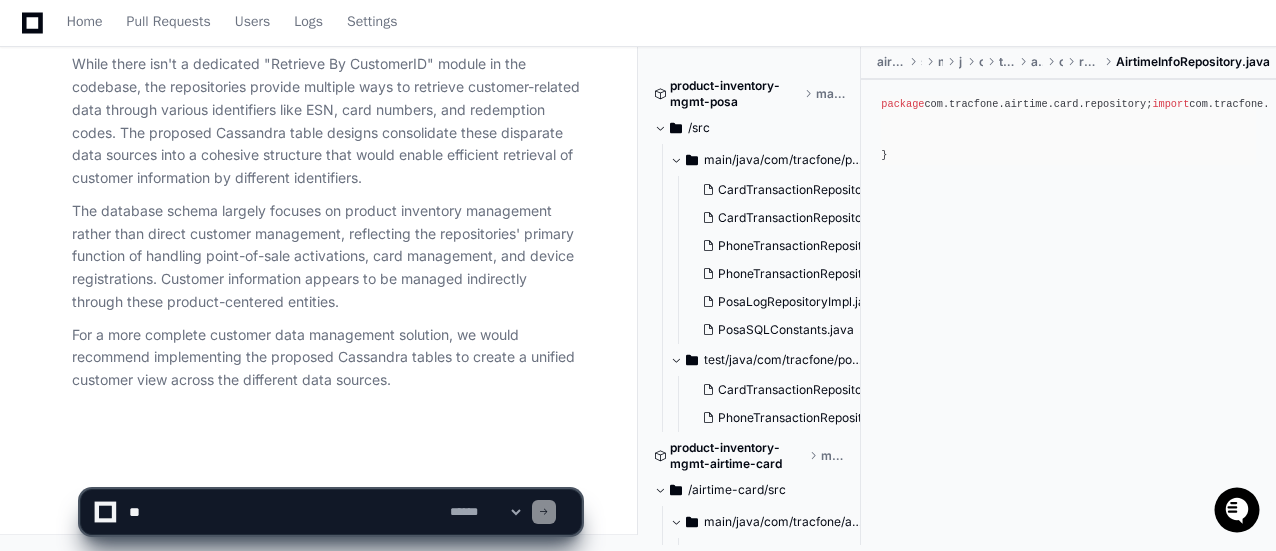 scroll, scrollTop: 7466, scrollLeft: 0, axis: vertical 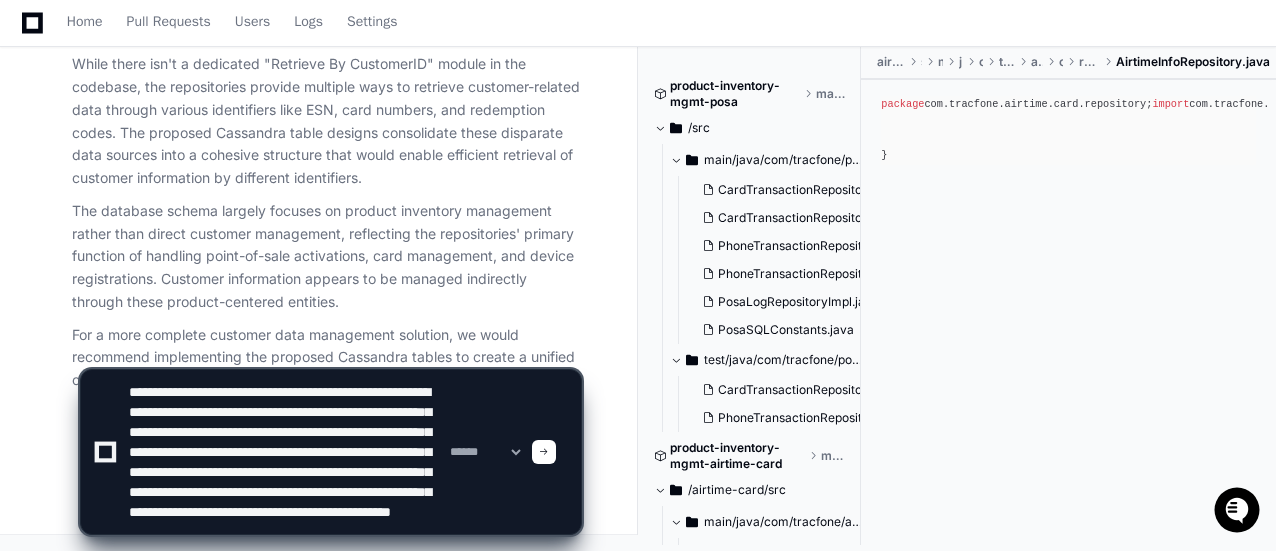 type on "**********" 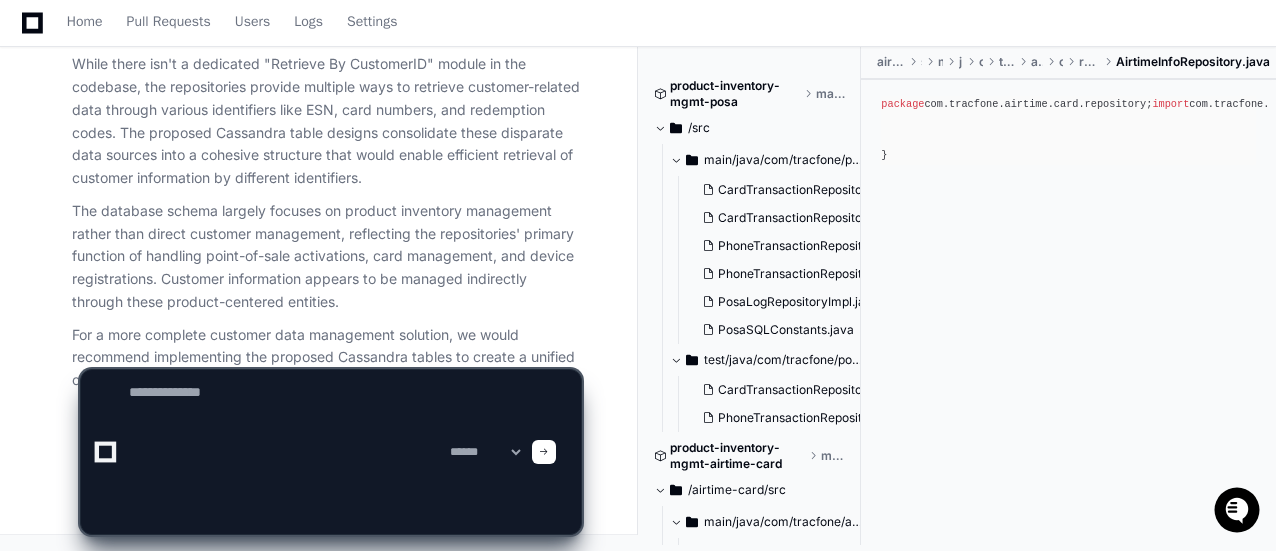 scroll, scrollTop: 0, scrollLeft: 0, axis: both 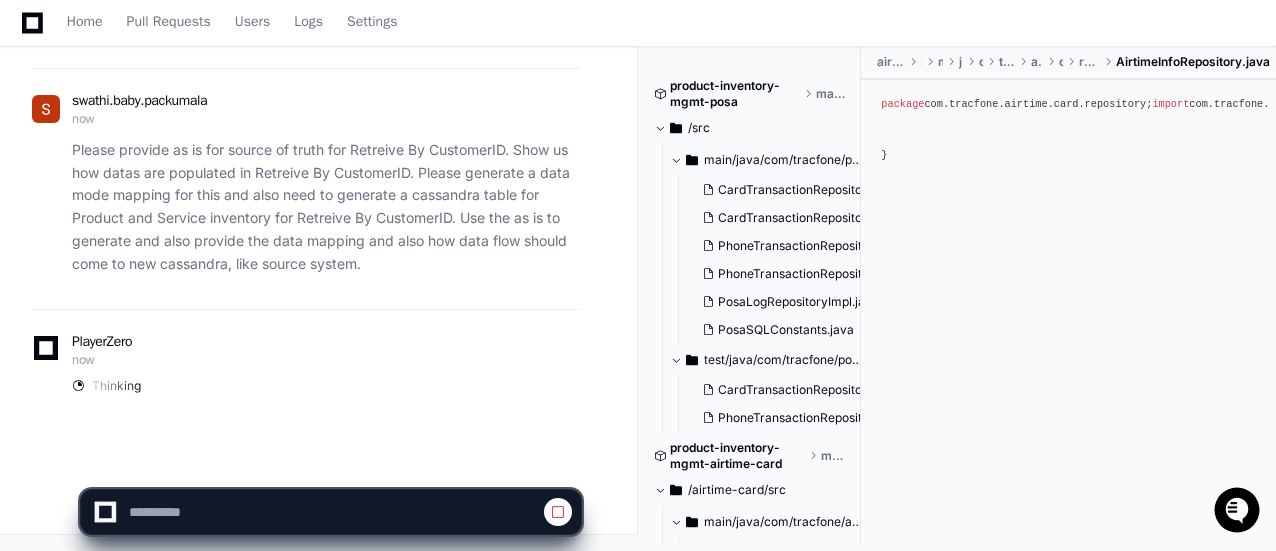 click 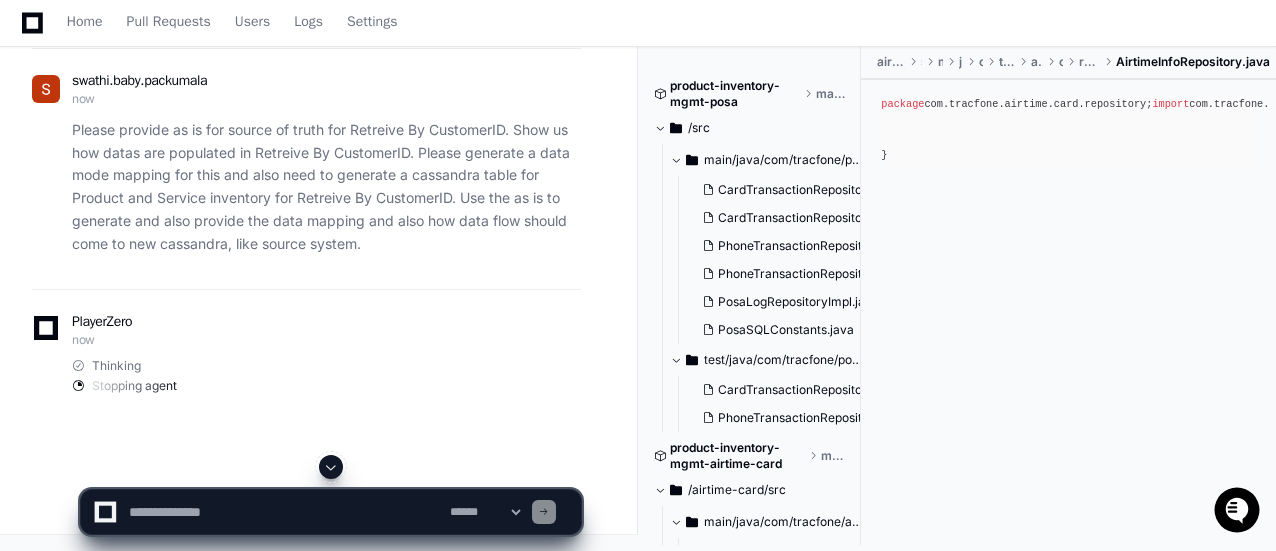 click on "Please provide as is for source of truth for Retreive By CustomerID. Show us how datas are populated in Retreive By CustomerID. Please generate a data mode mapping for this and also need to generate a cassandra table for Product and Service inventory for Retreive By CustomerID. Use the as is to generate and also provide the data mapping and also how data flow should come to new cassandra, like source system." 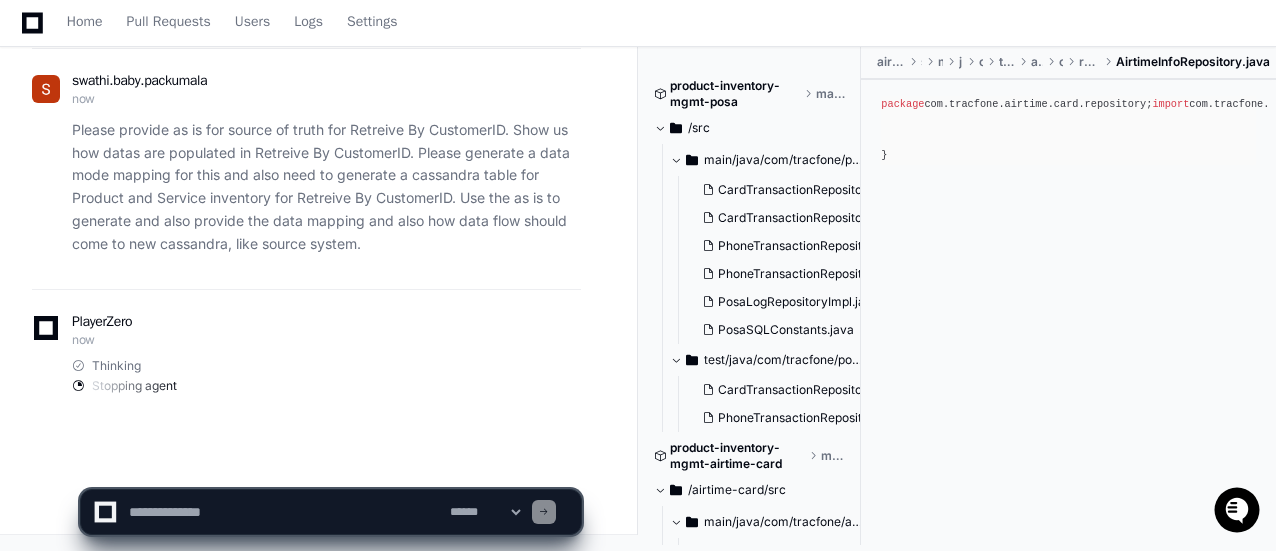 scroll, scrollTop: 7544, scrollLeft: 0, axis: vertical 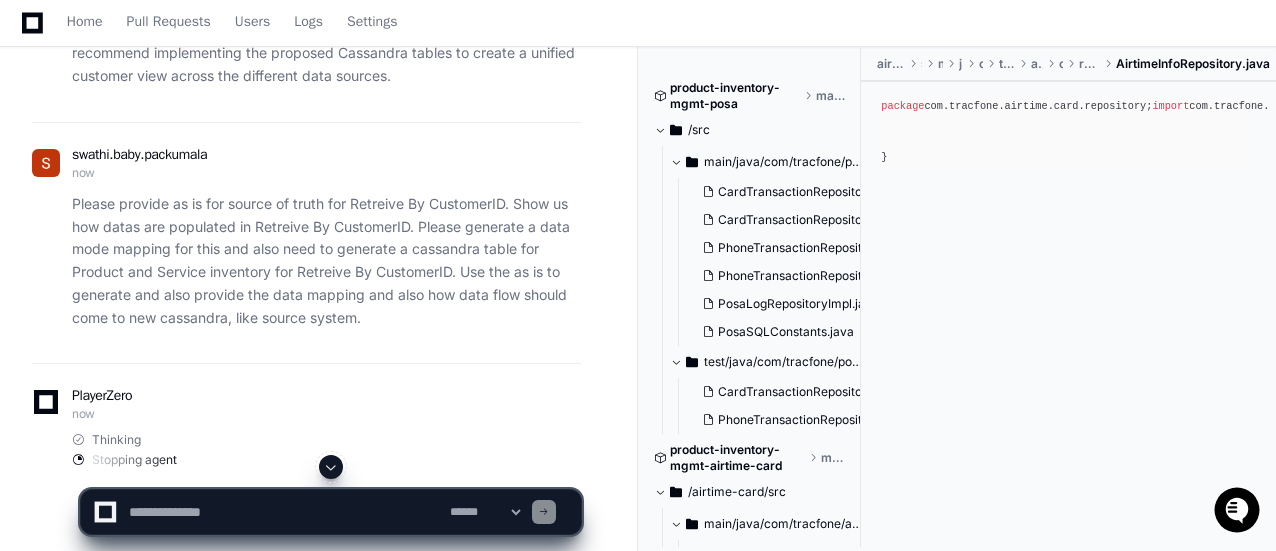click on "swathi.baby.packumala now Please provide as is for source of truth for Retreive By CustomerID. Show us how datas are populated in Retreive By CustomerID. Please generate a data mode mapping for this and also need to generate a cassandra table for Product and Service inventory for Retreive By CustomerID. Use the as is to generate and also provide the data mapping and also how data flow should come to new cassandra, like source system." 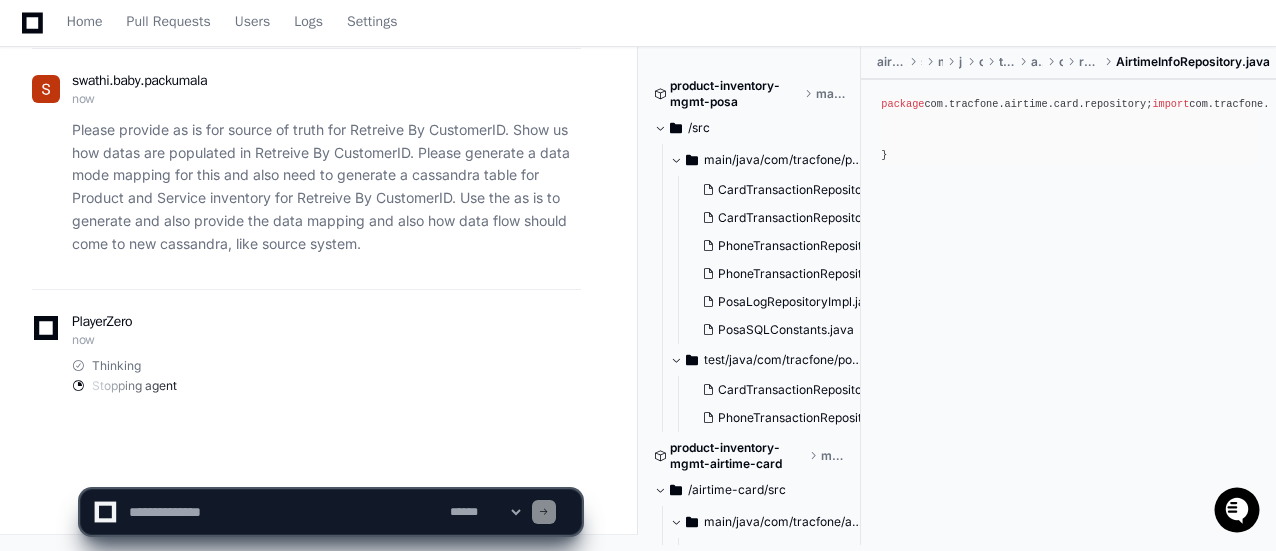 scroll, scrollTop: 7844, scrollLeft: 0, axis: vertical 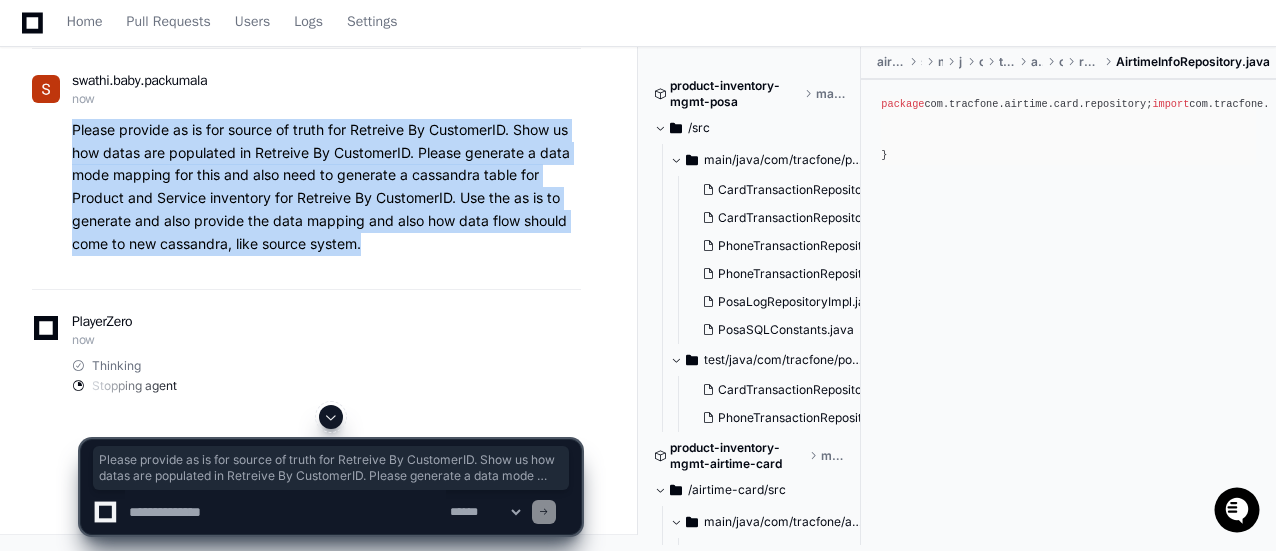 drag, startPoint x: 369, startPoint y: 347, endPoint x: 70, endPoint y: 235, distance: 319.28827 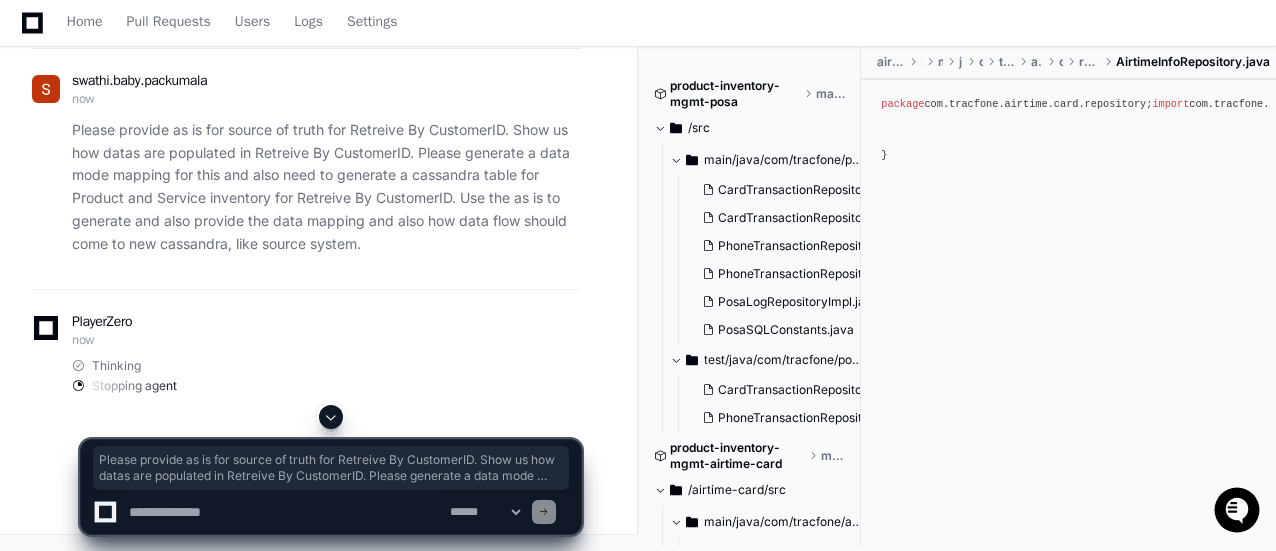 click 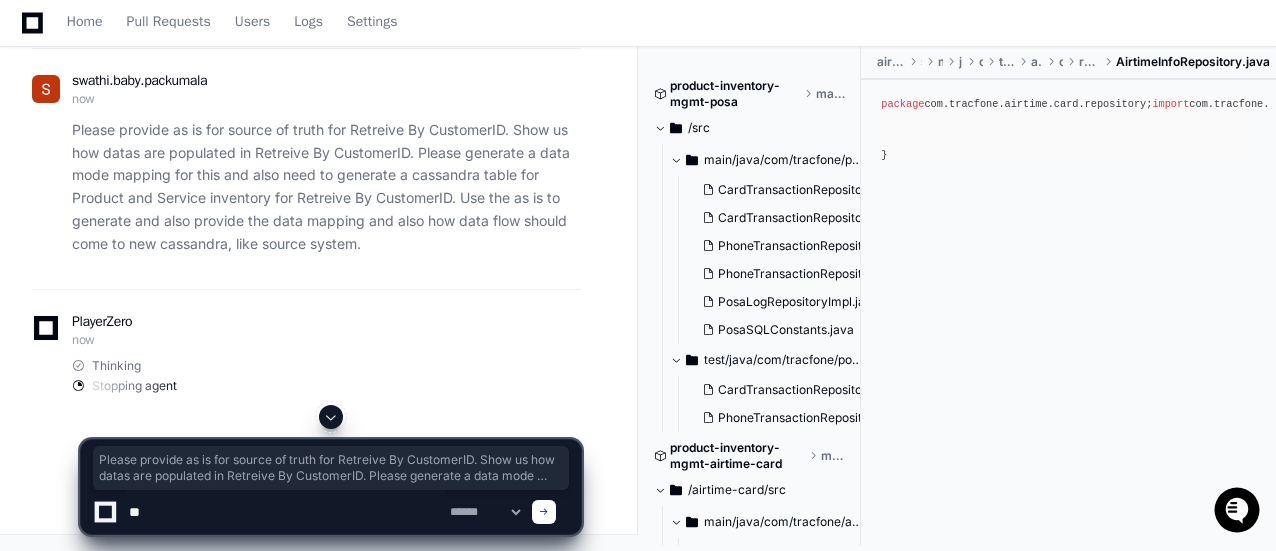 type on "*" 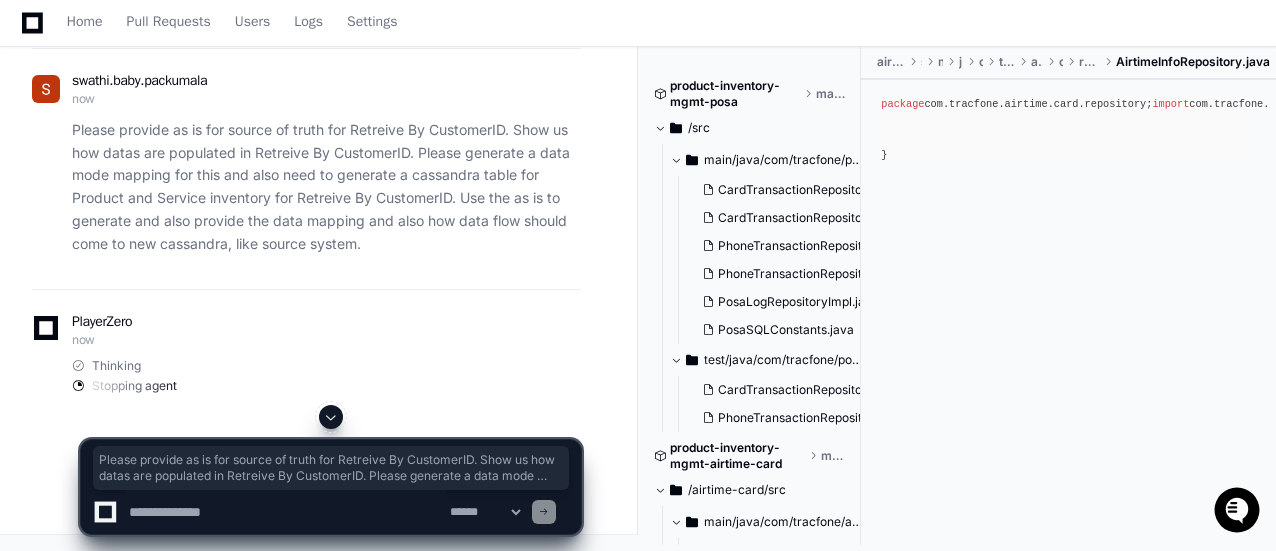 type on "*" 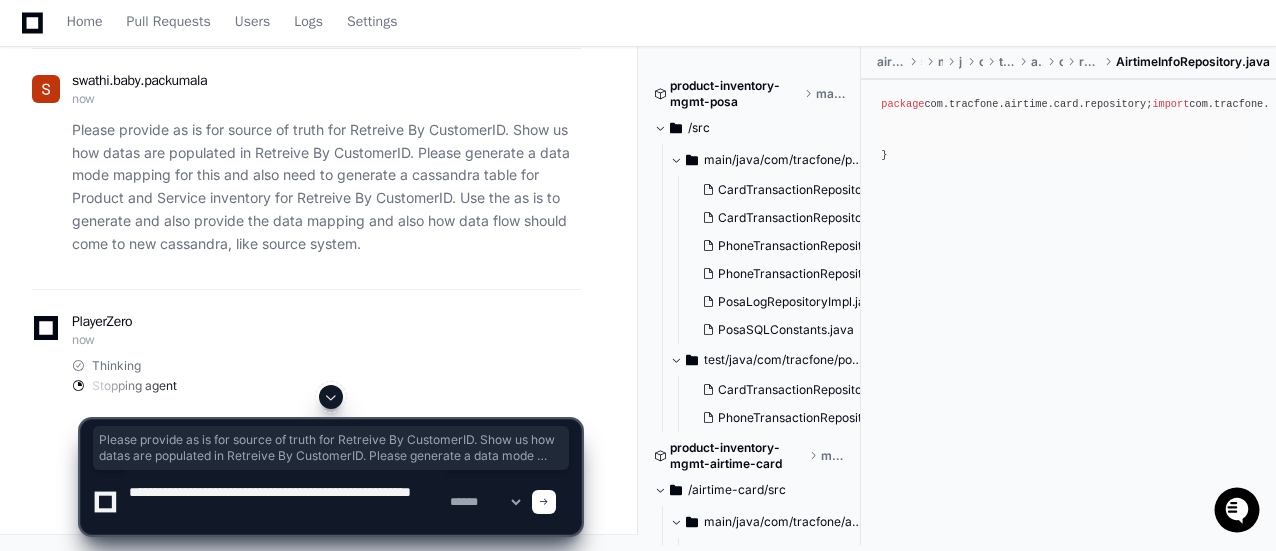 paste on "**********" 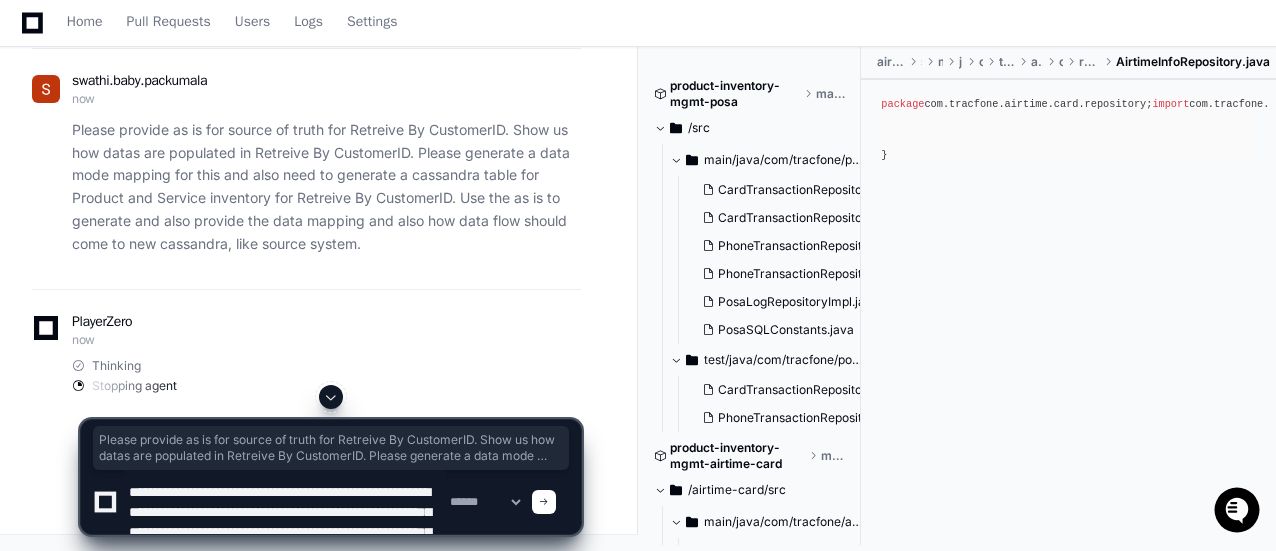 scroll, scrollTop: 66, scrollLeft: 0, axis: vertical 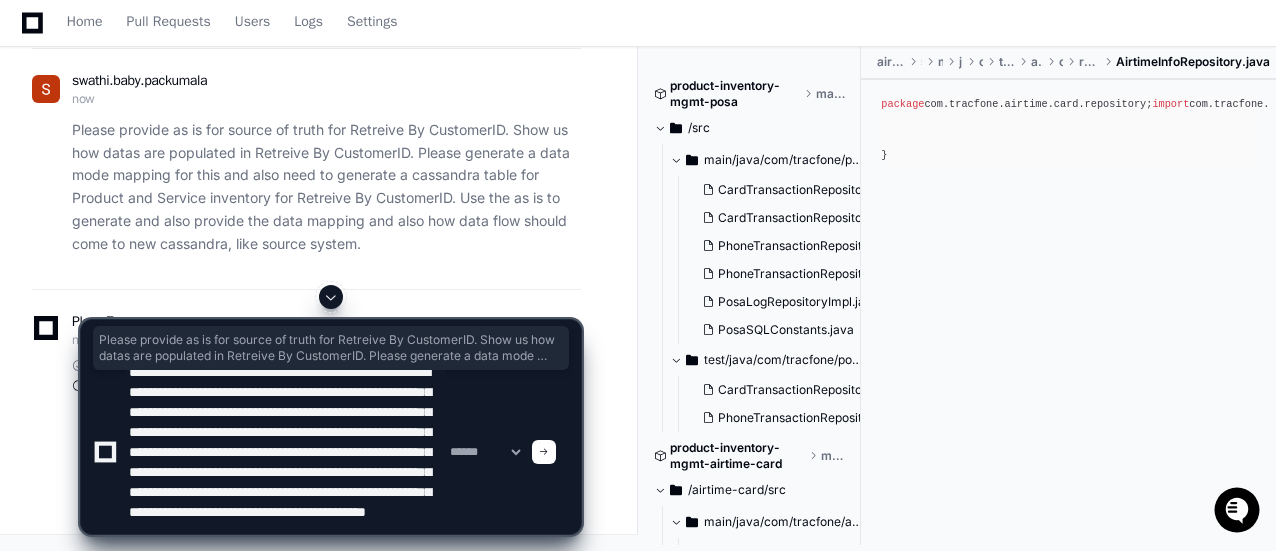 type on "**********" 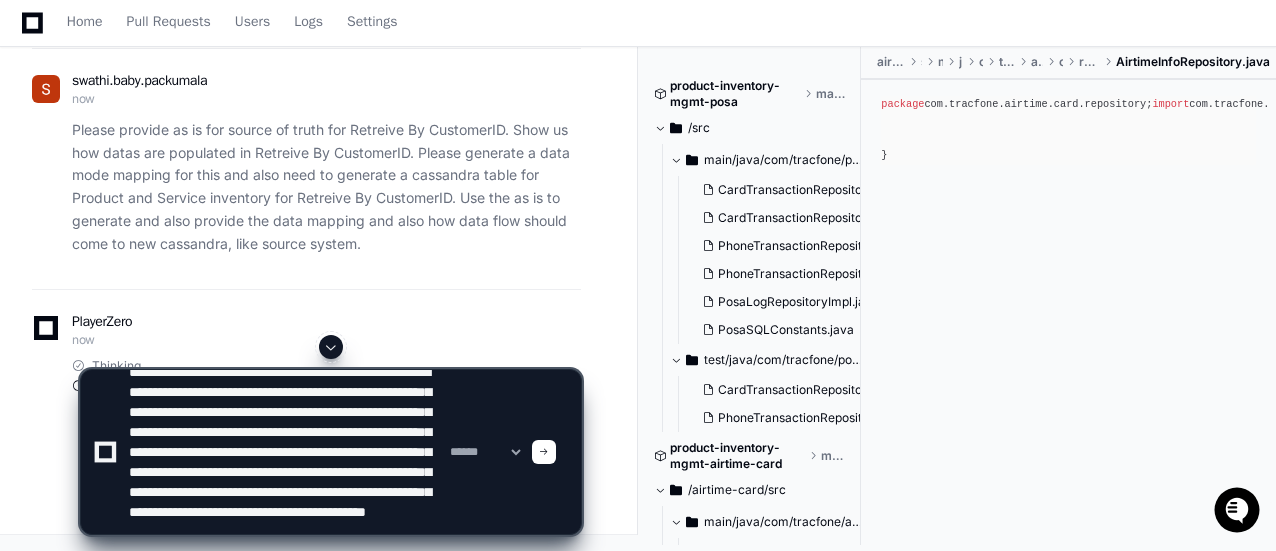 click 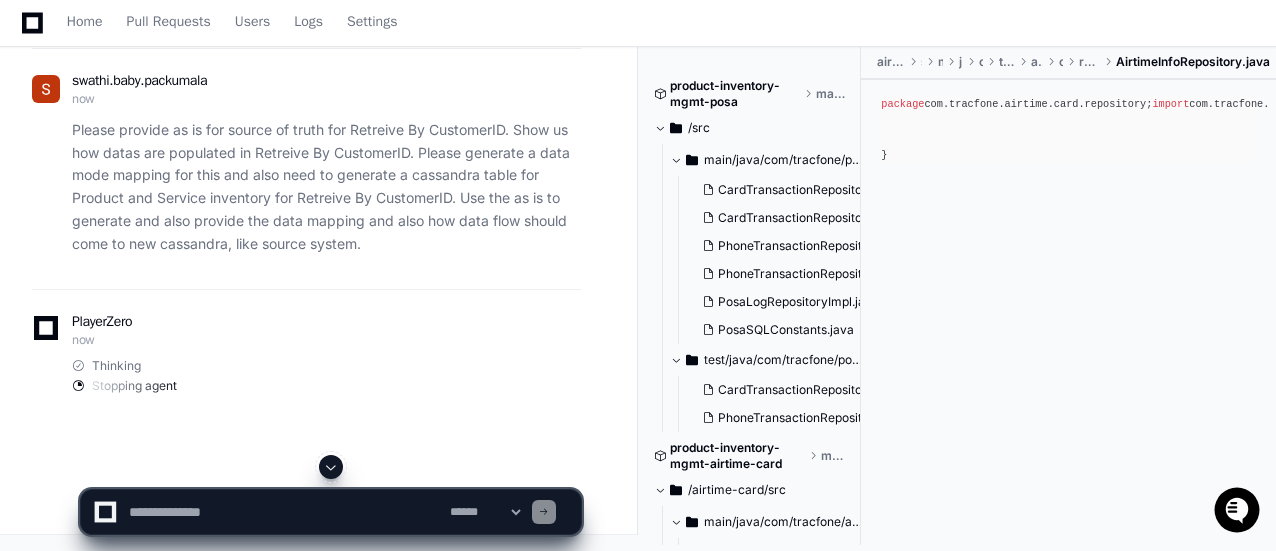 scroll, scrollTop: 0, scrollLeft: 0, axis: both 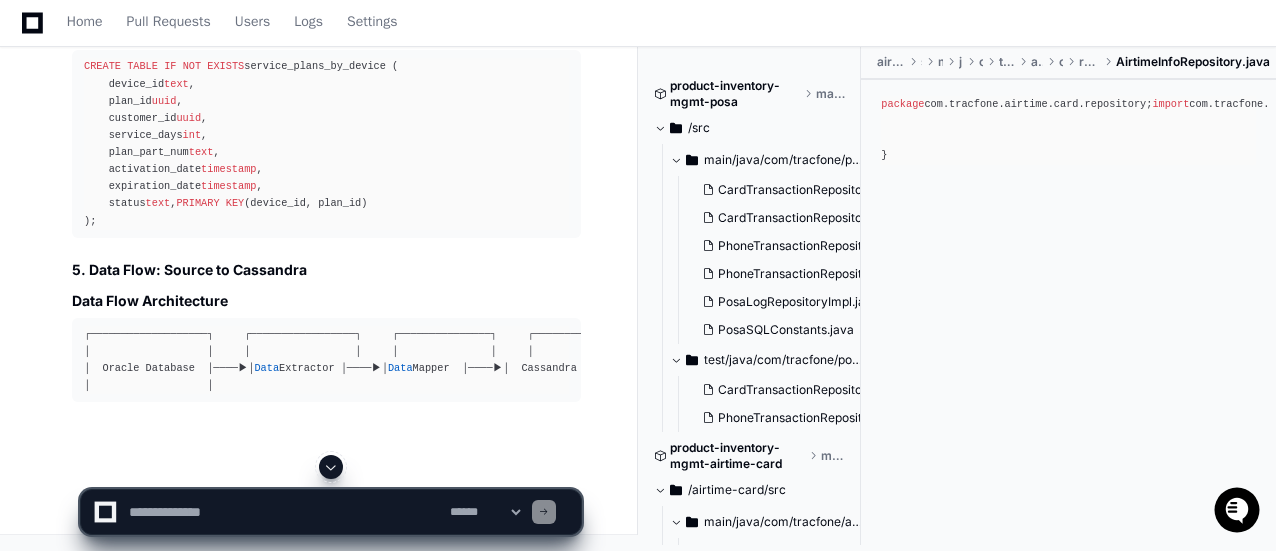 click 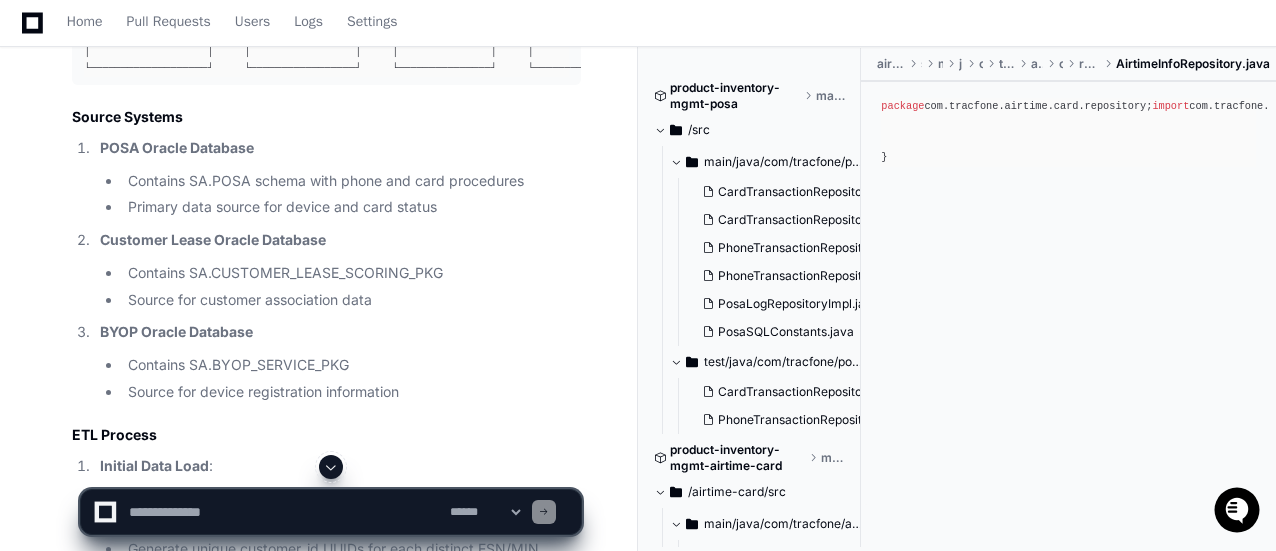click 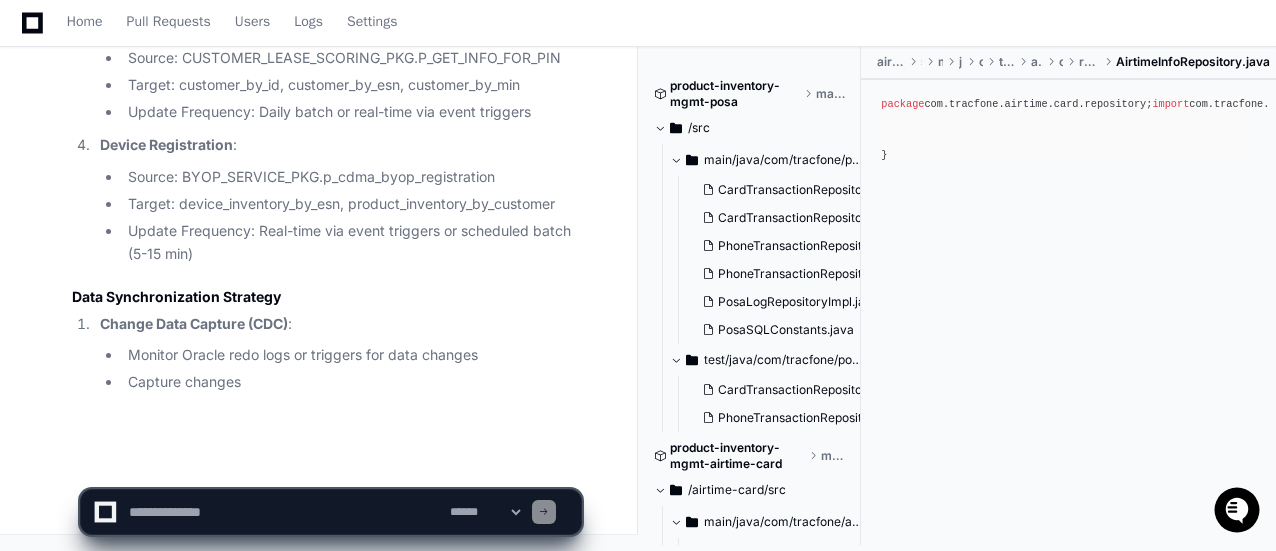scroll, scrollTop: 15716, scrollLeft: 0, axis: vertical 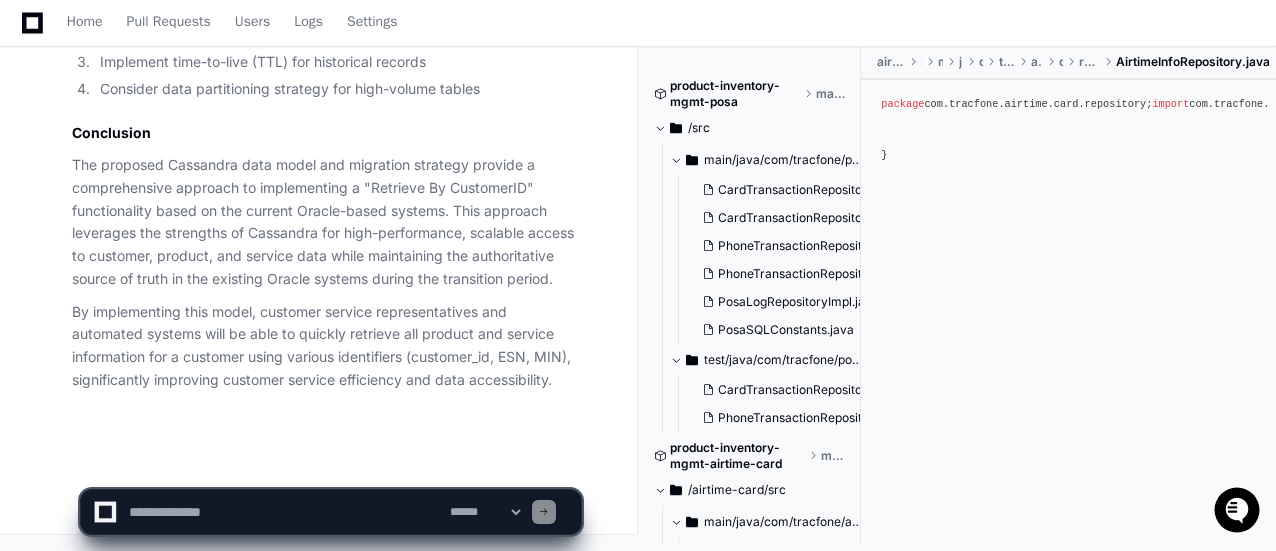 click 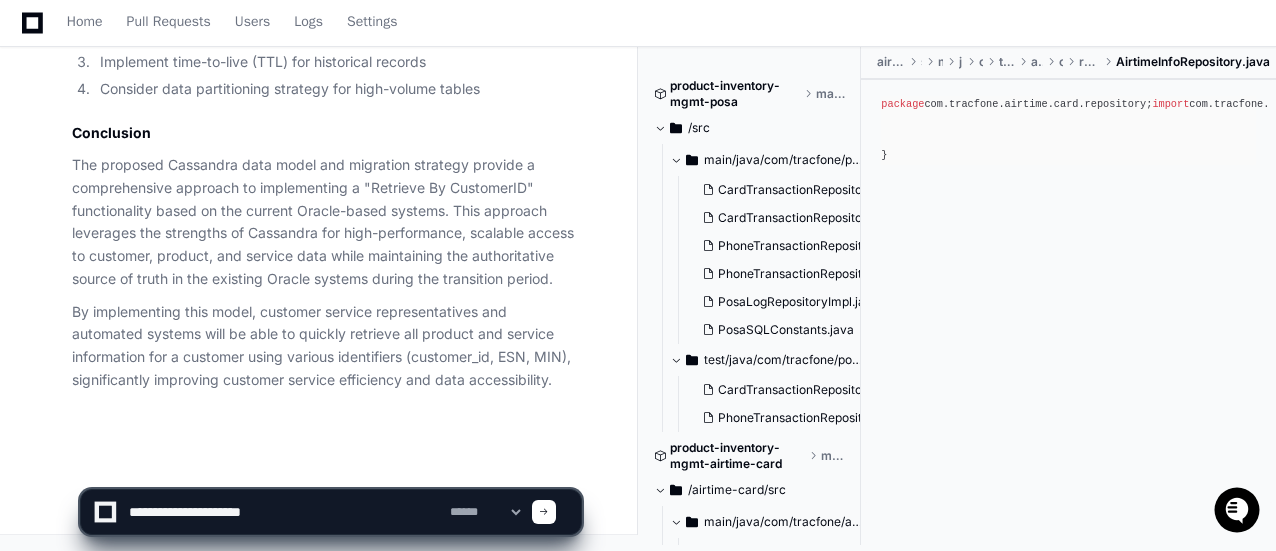 paste on "**********" 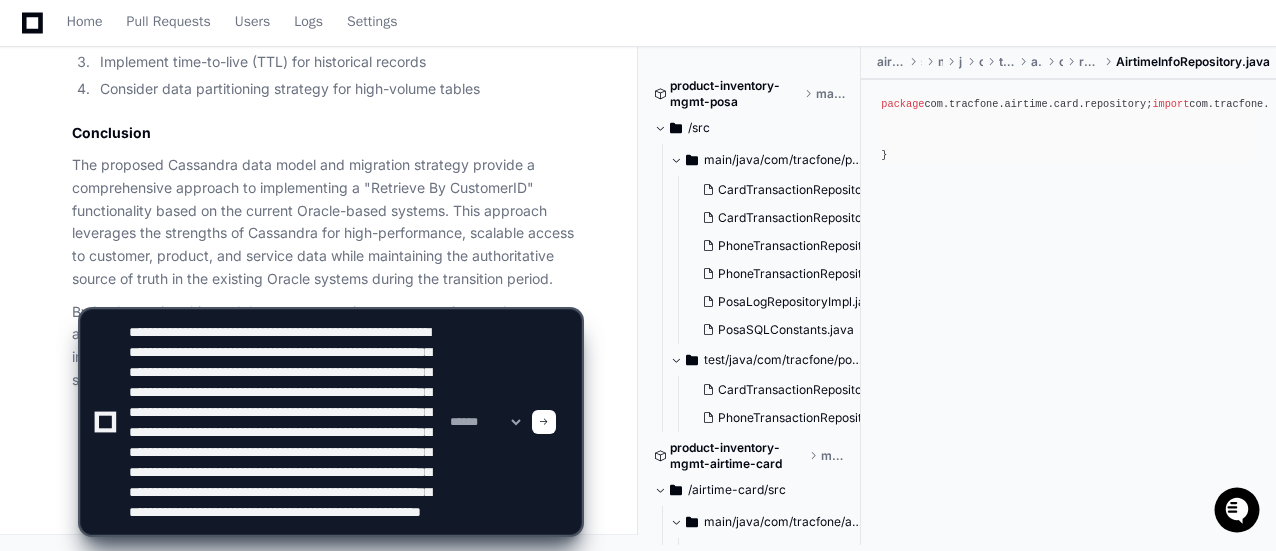 scroll, scrollTop: 100, scrollLeft: 0, axis: vertical 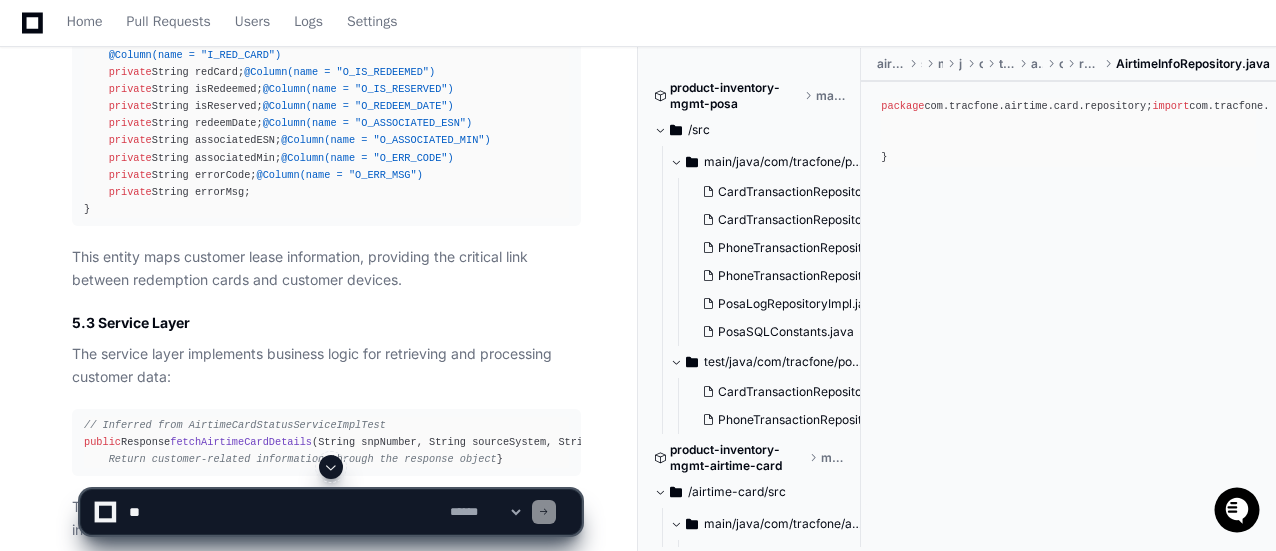 click 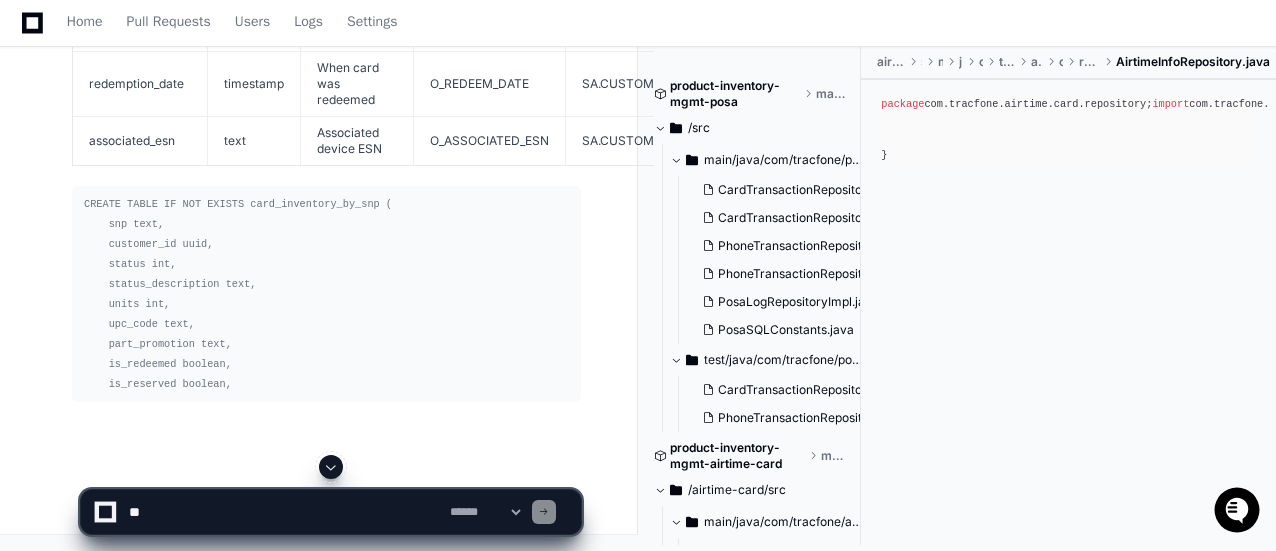scroll, scrollTop: 31318, scrollLeft: 0, axis: vertical 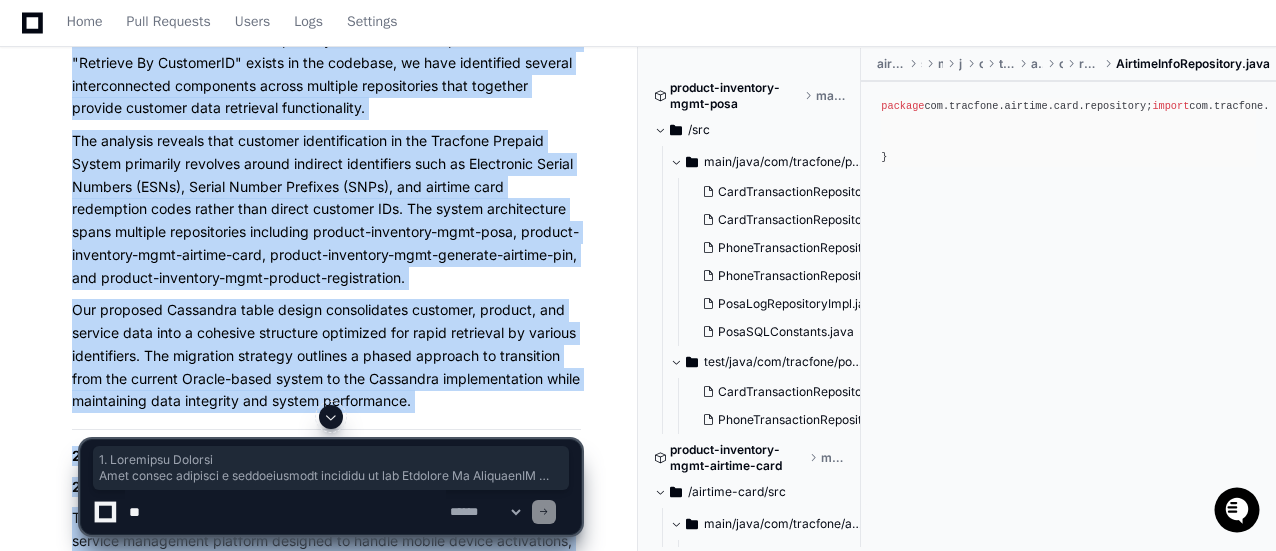 drag, startPoint x: 143, startPoint y: 386, endPoint x: 71, endPoint y: 283, distance: 125.670204 